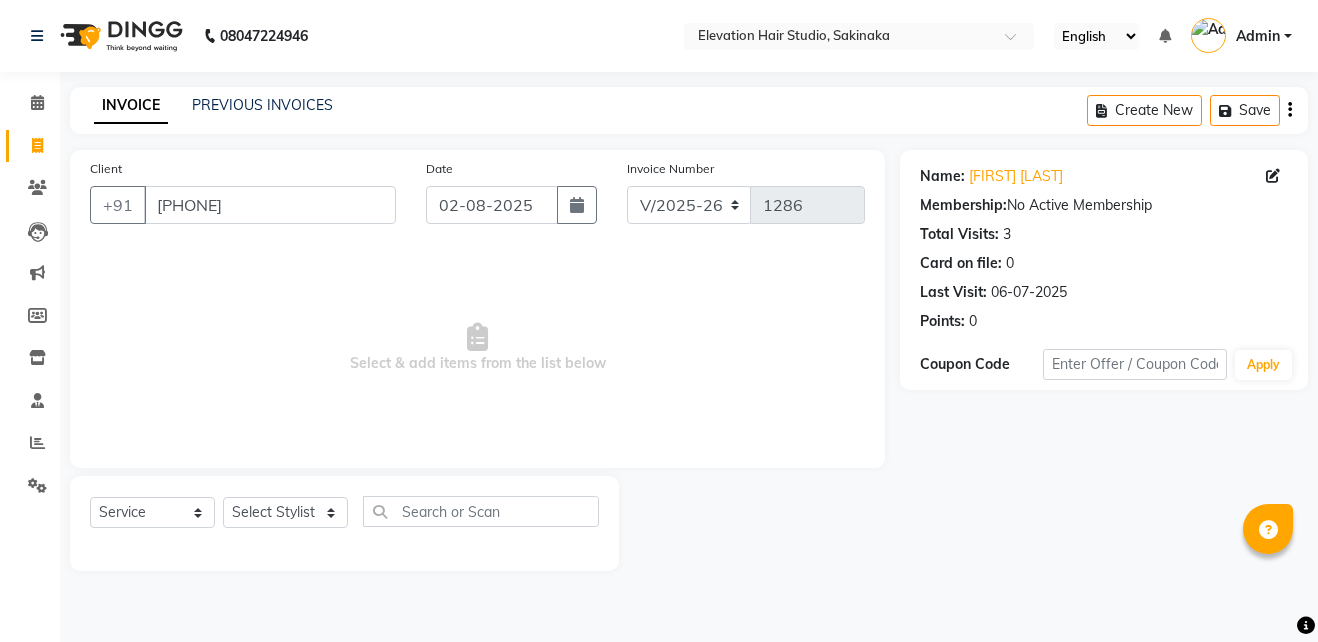 select on "4949" 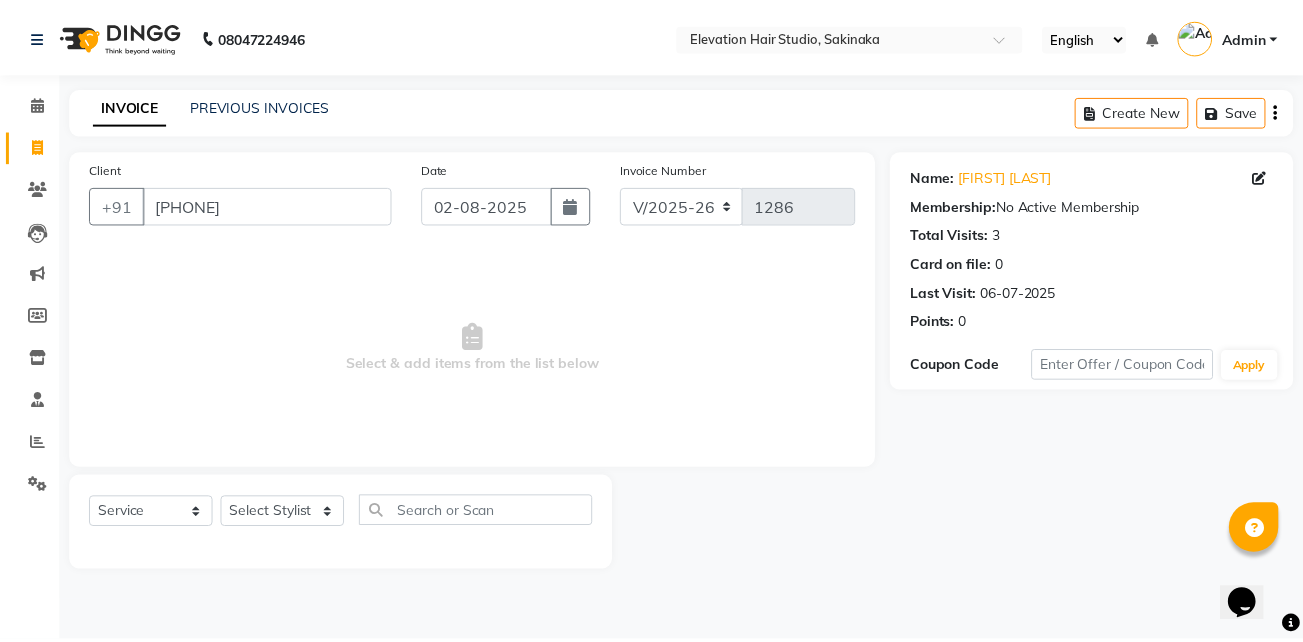 scroll, scrollTop: 0, scrollLeft: 0, axis: both 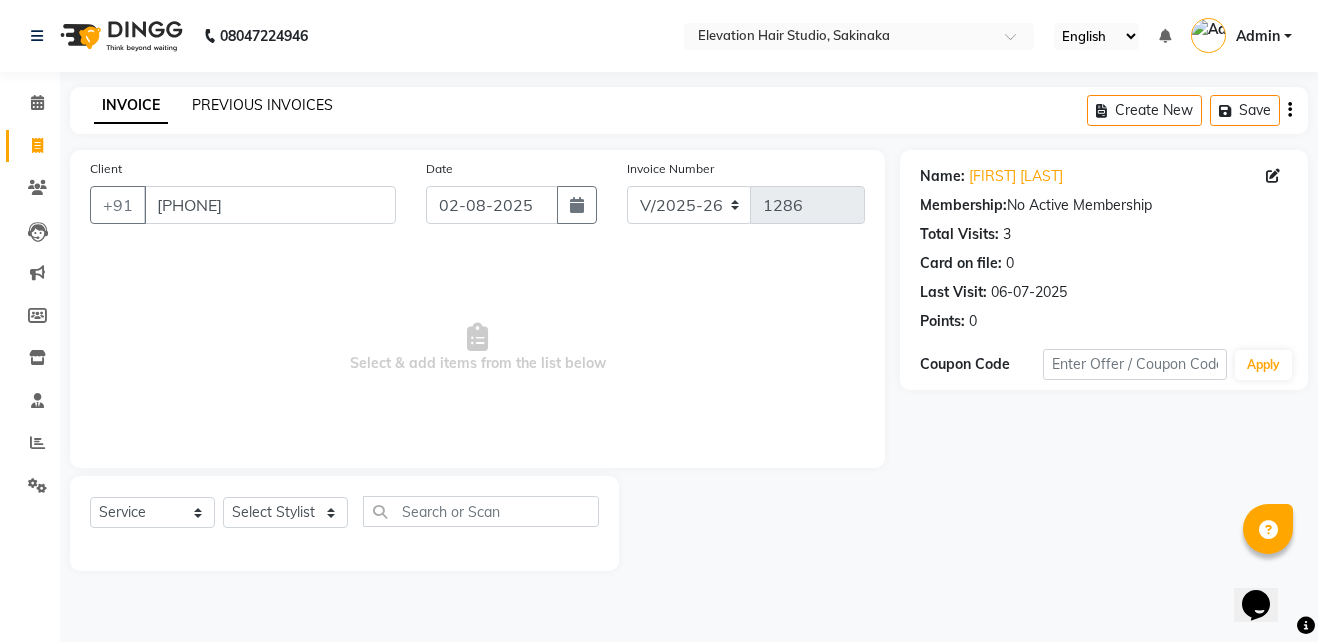 click on "PREVIOUS INVOICES" 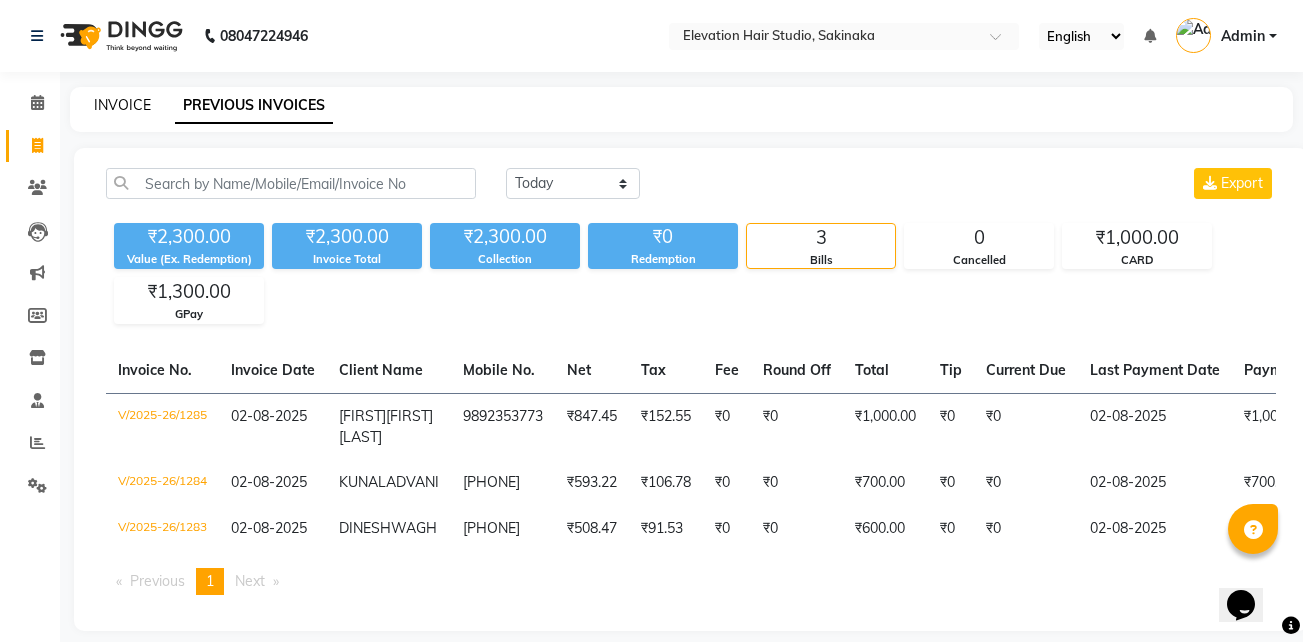 click on "INVOICE" 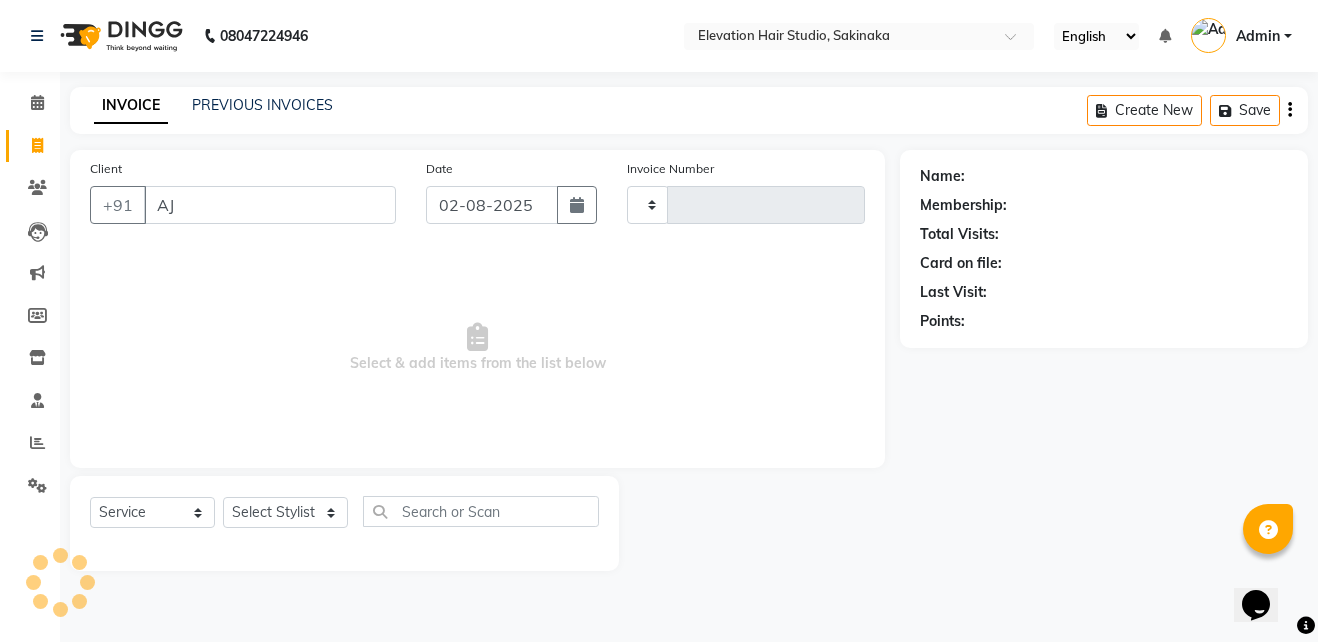 type on "AJA" 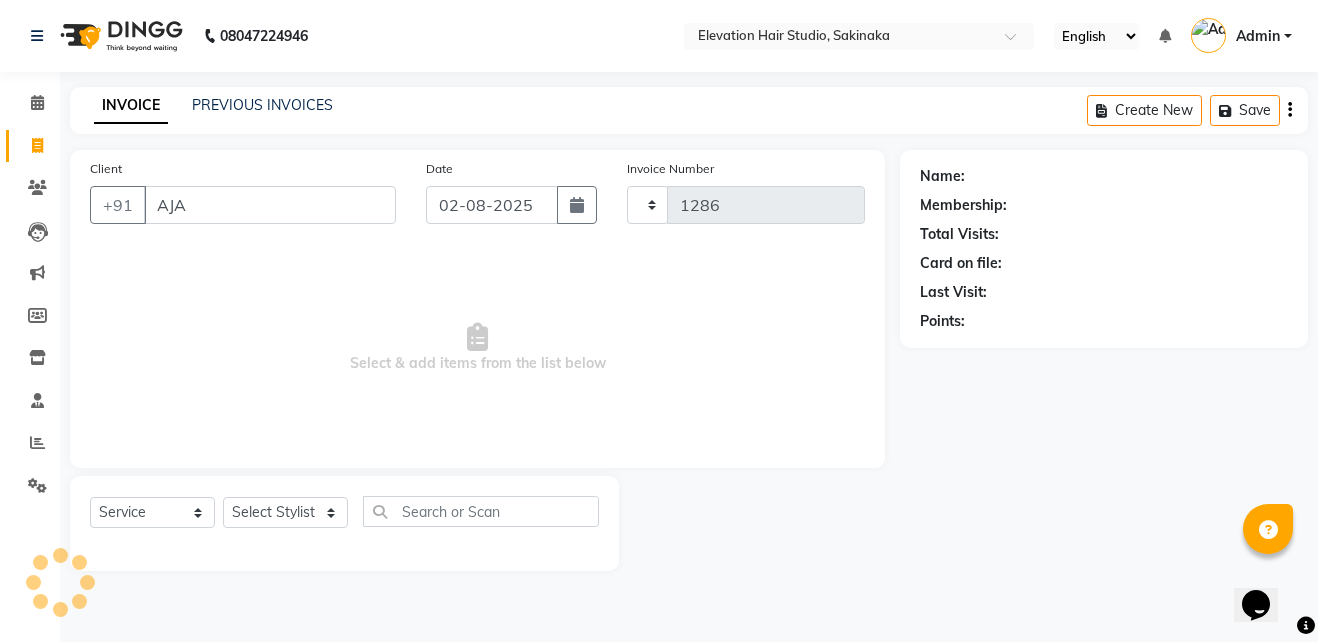 select on "4949" 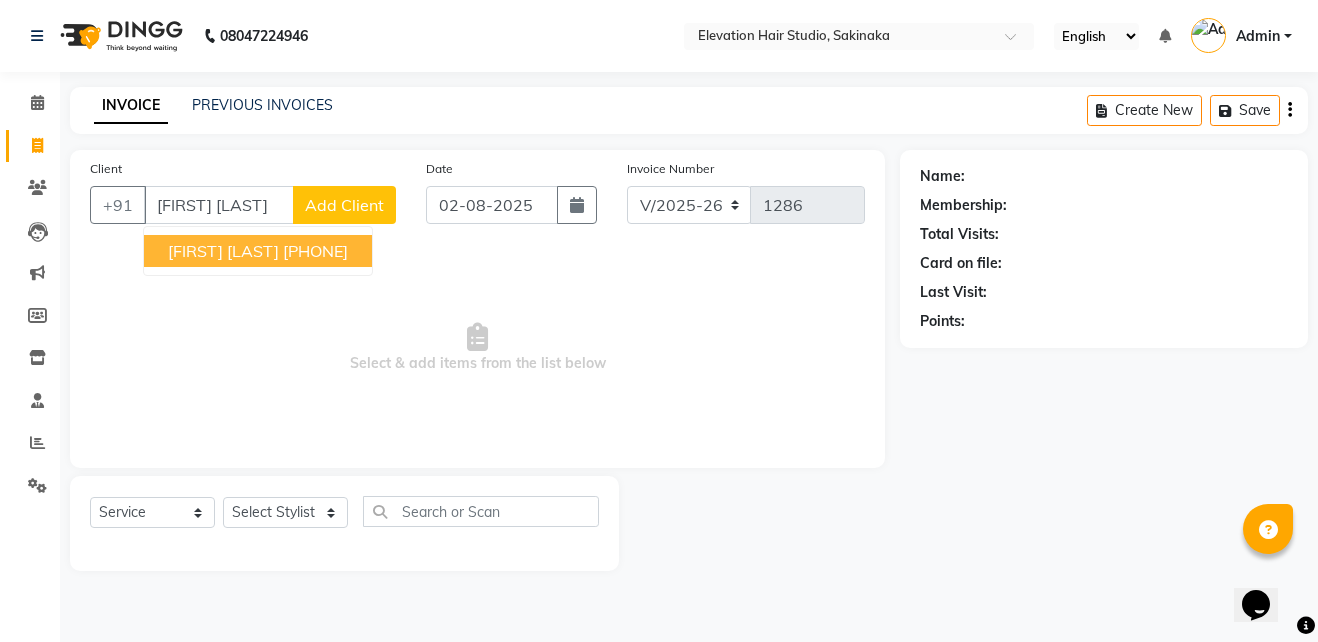 click on "[PHONE]" at bounding box center (315, 251) 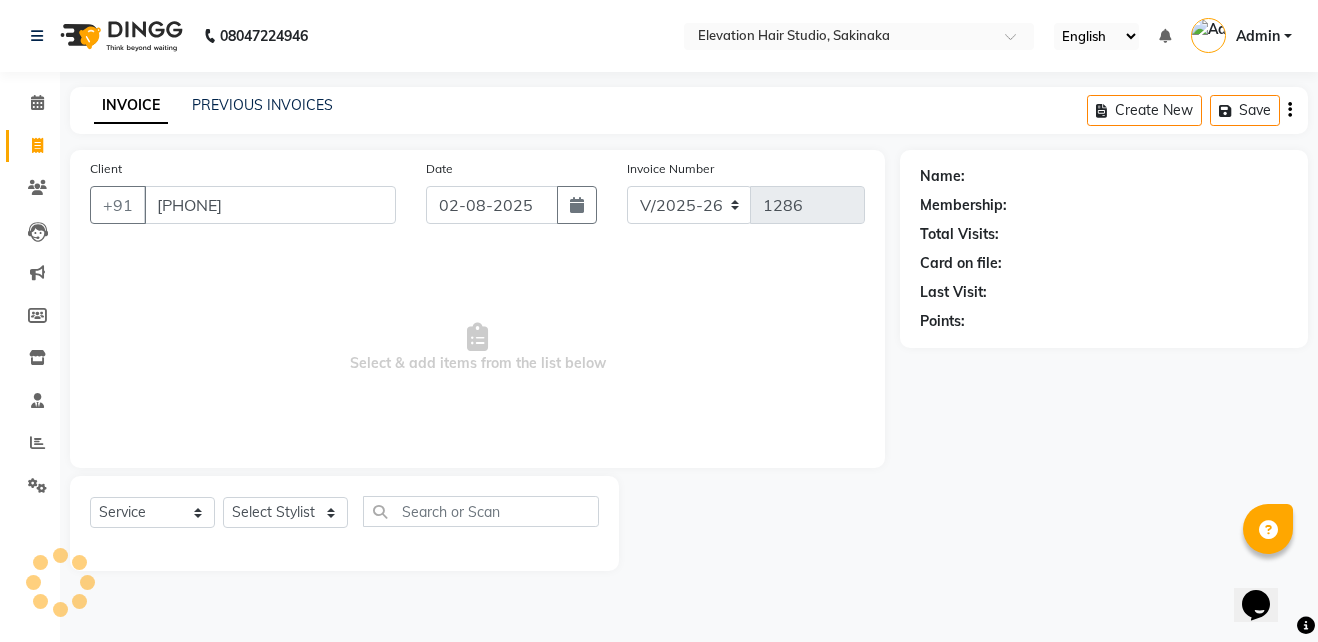 type on "[PHONE]" 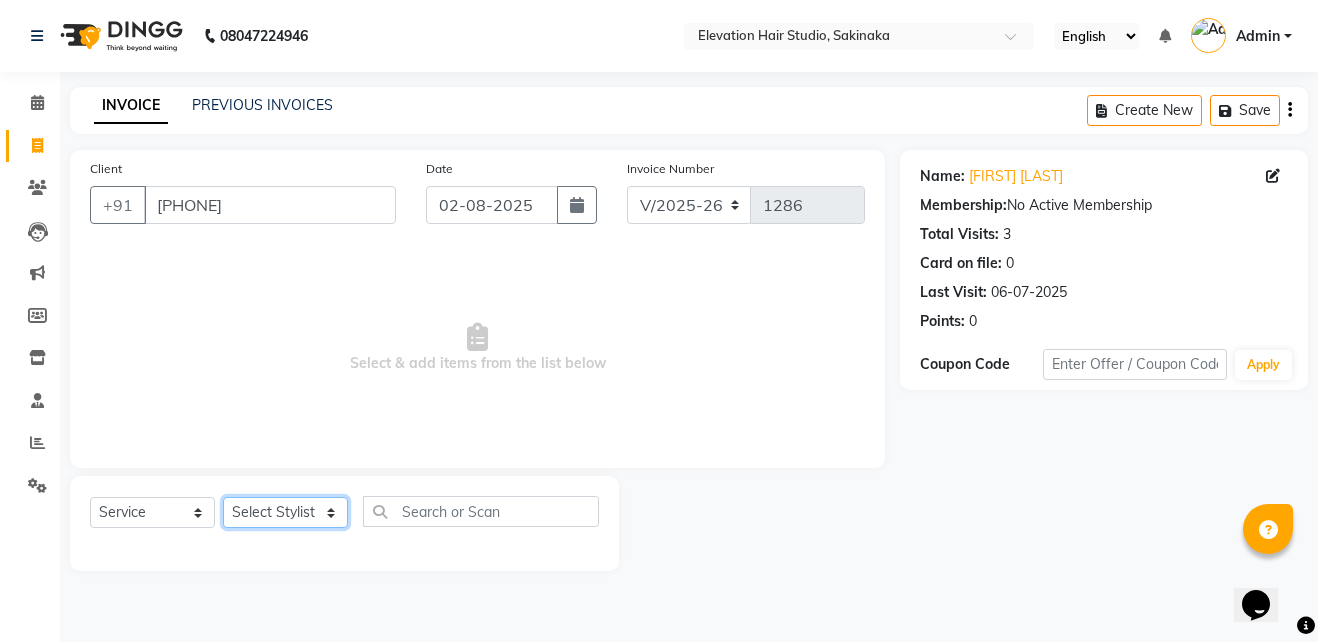 click on "Select Stylist Admin (EHS [CITY]) [FIRST]  [LAST] [FIRST] [FIRST] [FIRST]  [FIRST] [LAST] [FIRST]  [FIRST]" 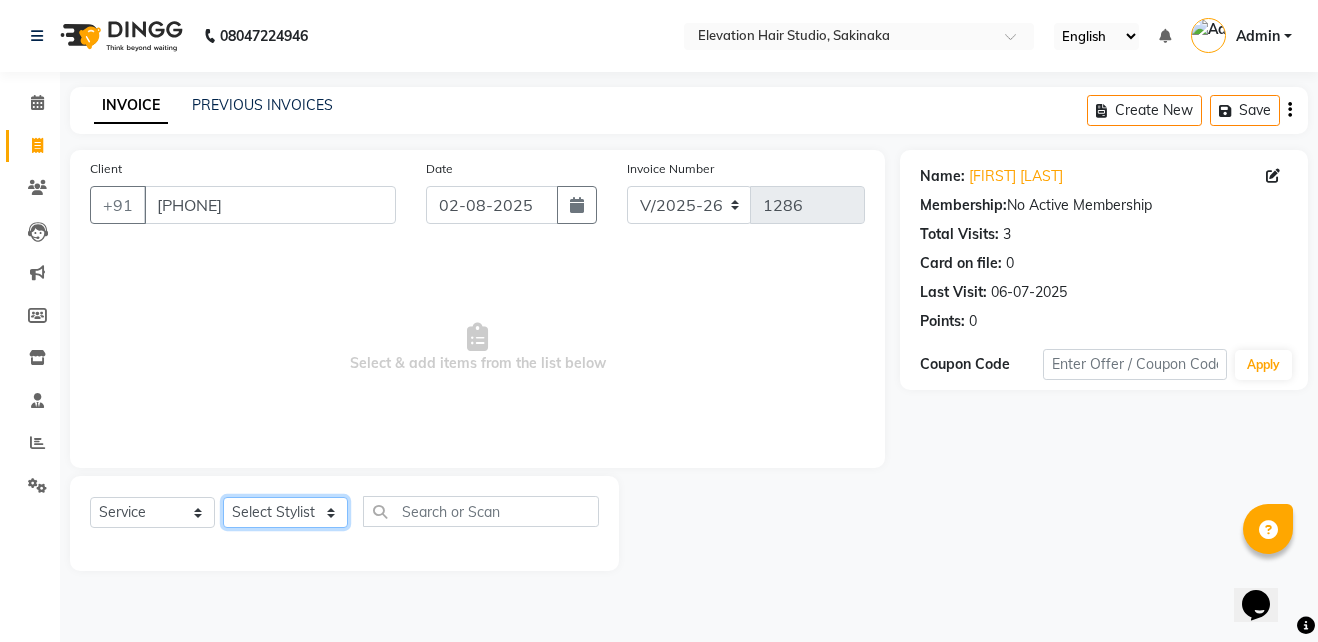 select on "50821" 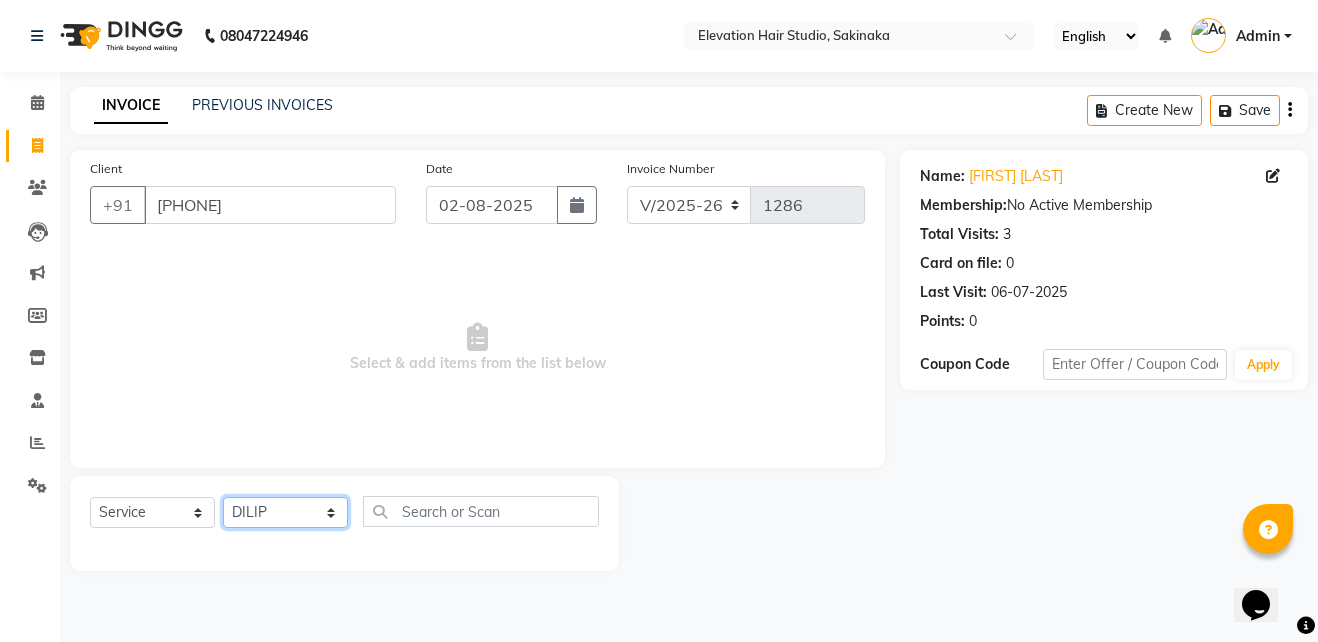 click on "Select Stylist Admin (EHS [CITY]) [FIRST]  [LAST] [FIRST] [FIRST] [FIRST]  [FIRST] [LAST] [FIRST]  [FIRST]" 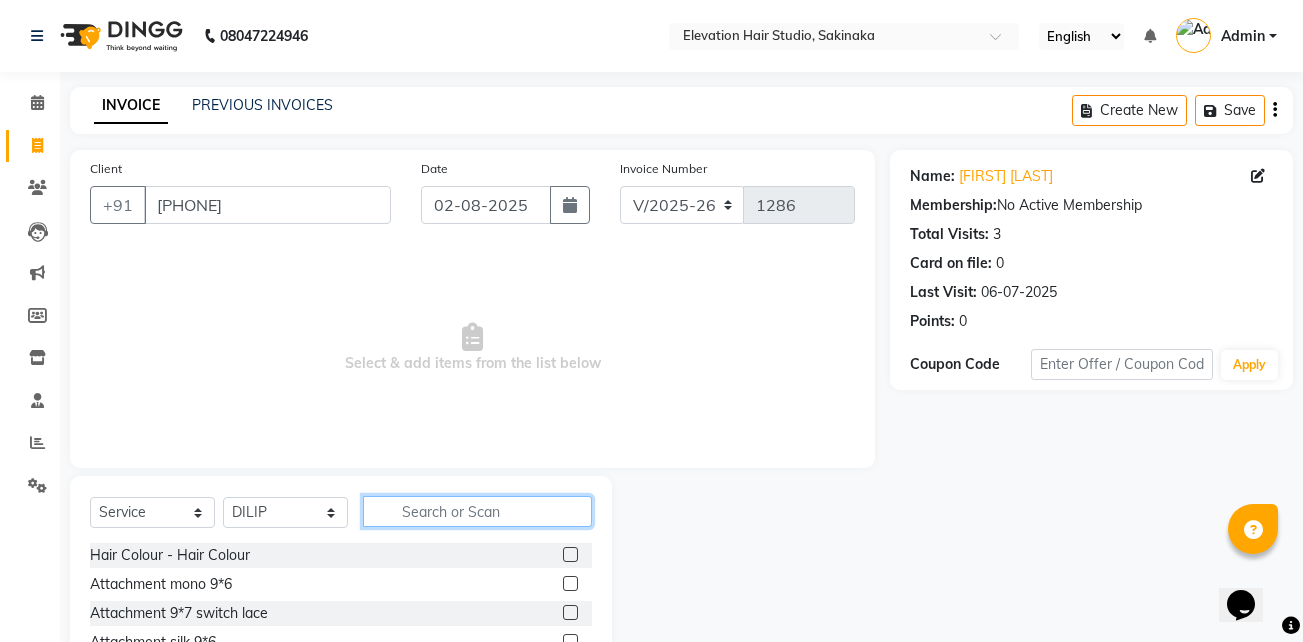 click 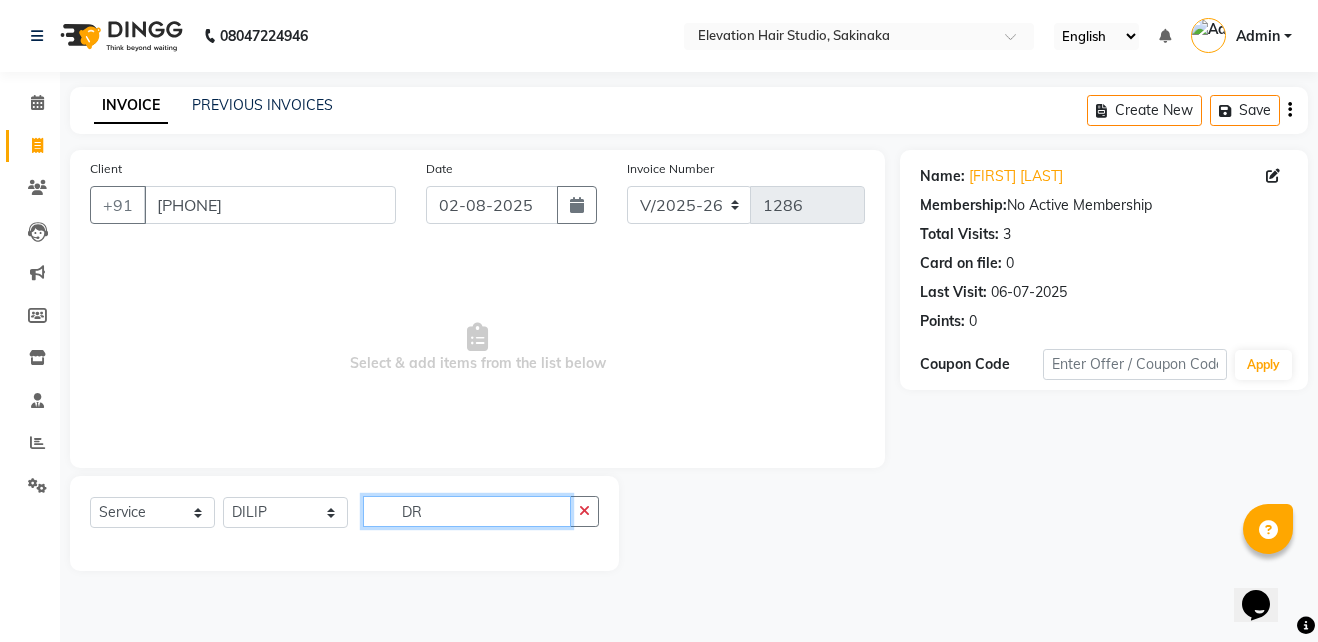 type on "D" 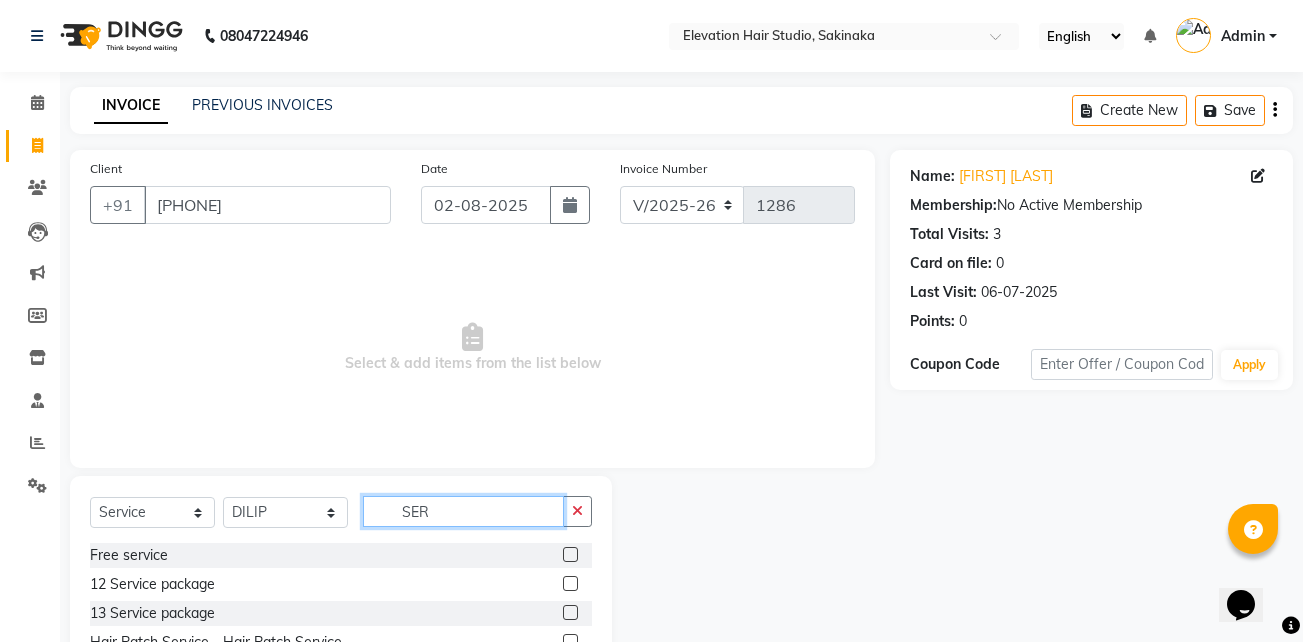 scroll, scrollTop: 104, scrollLeft: 0, axis: vertical 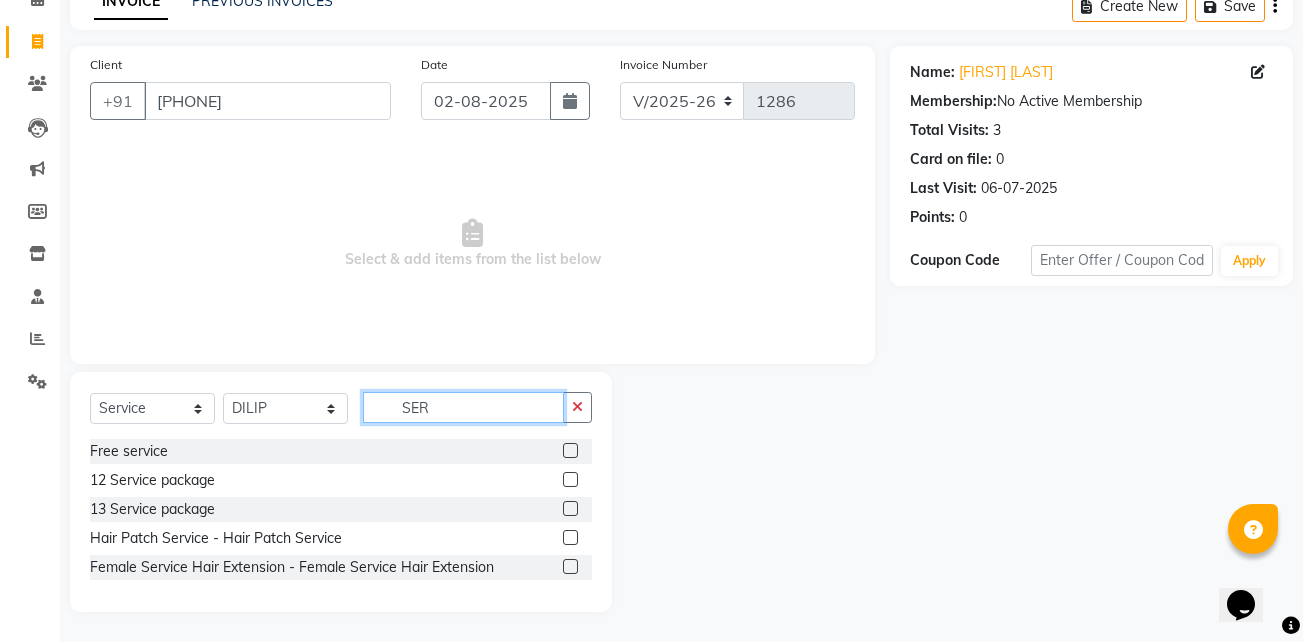 type on "SER" 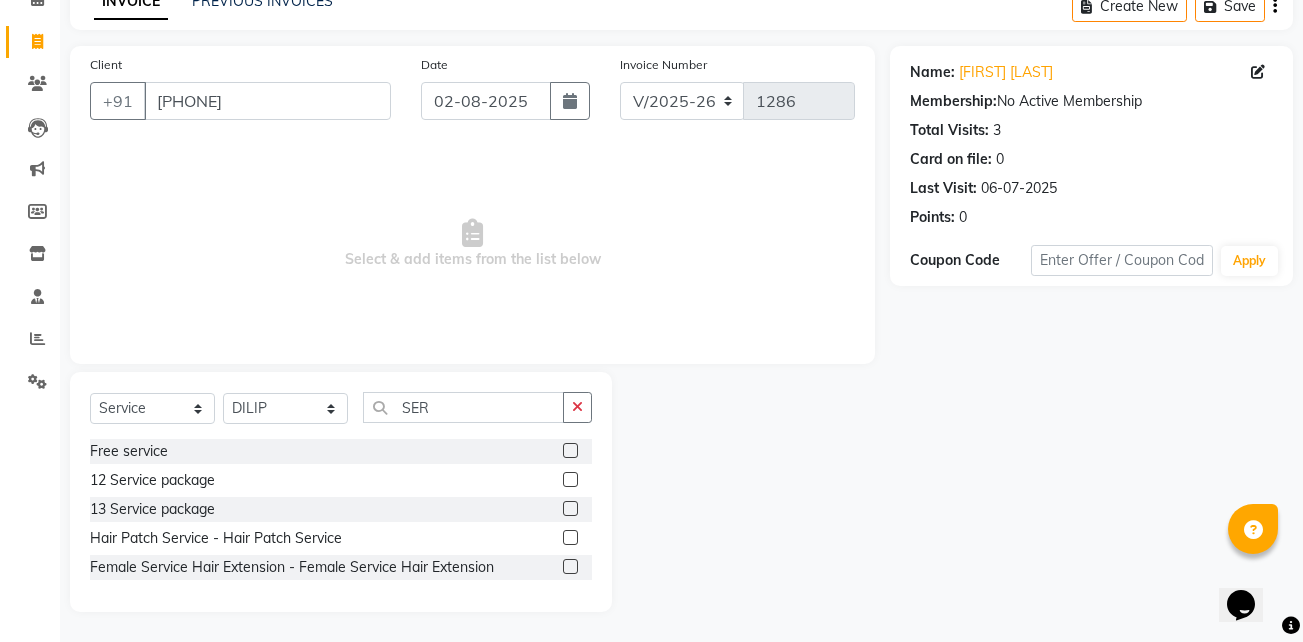 click 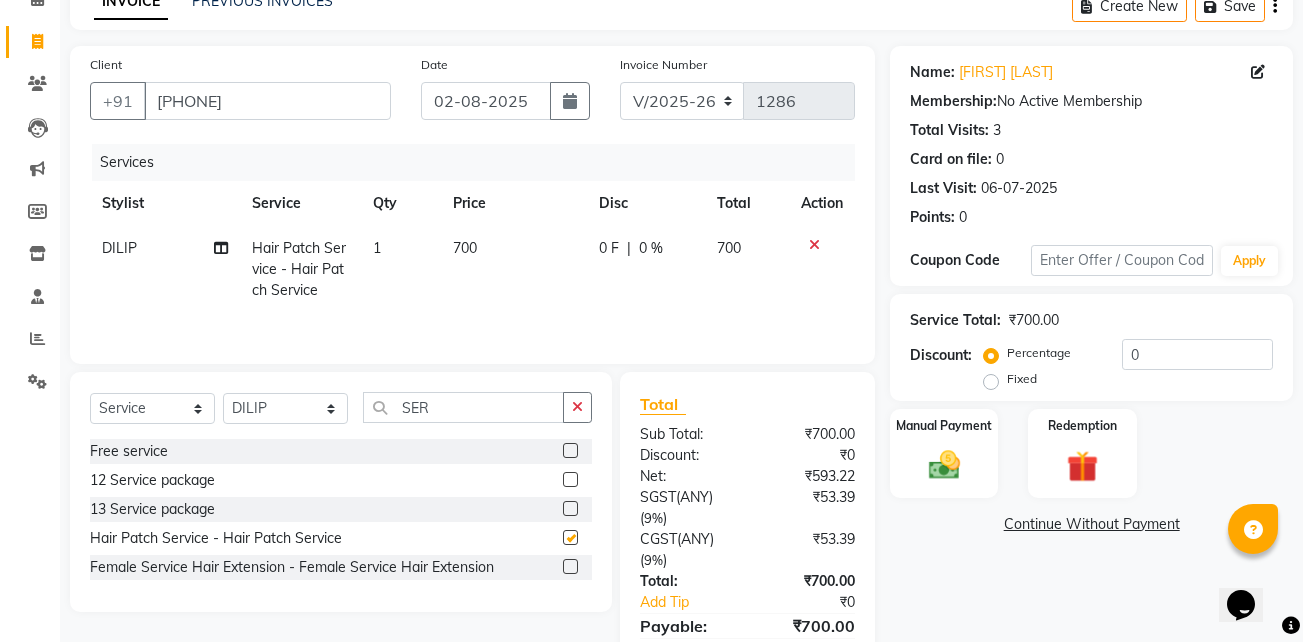 checkbox on "false" 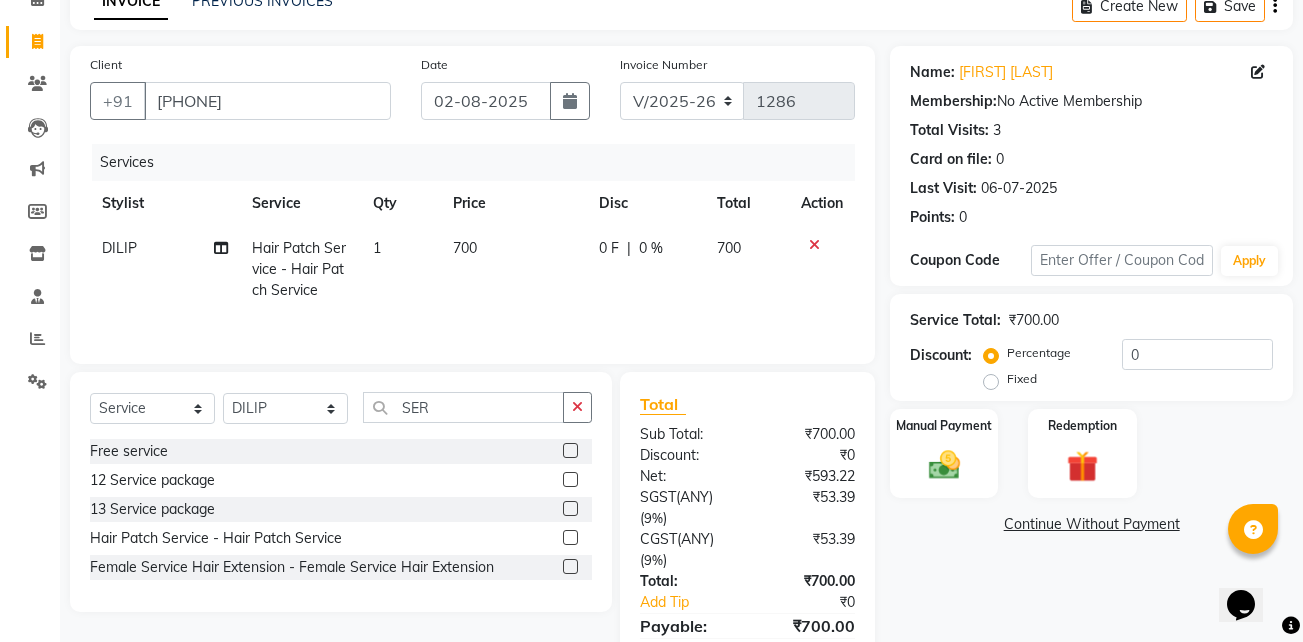 click on "700" 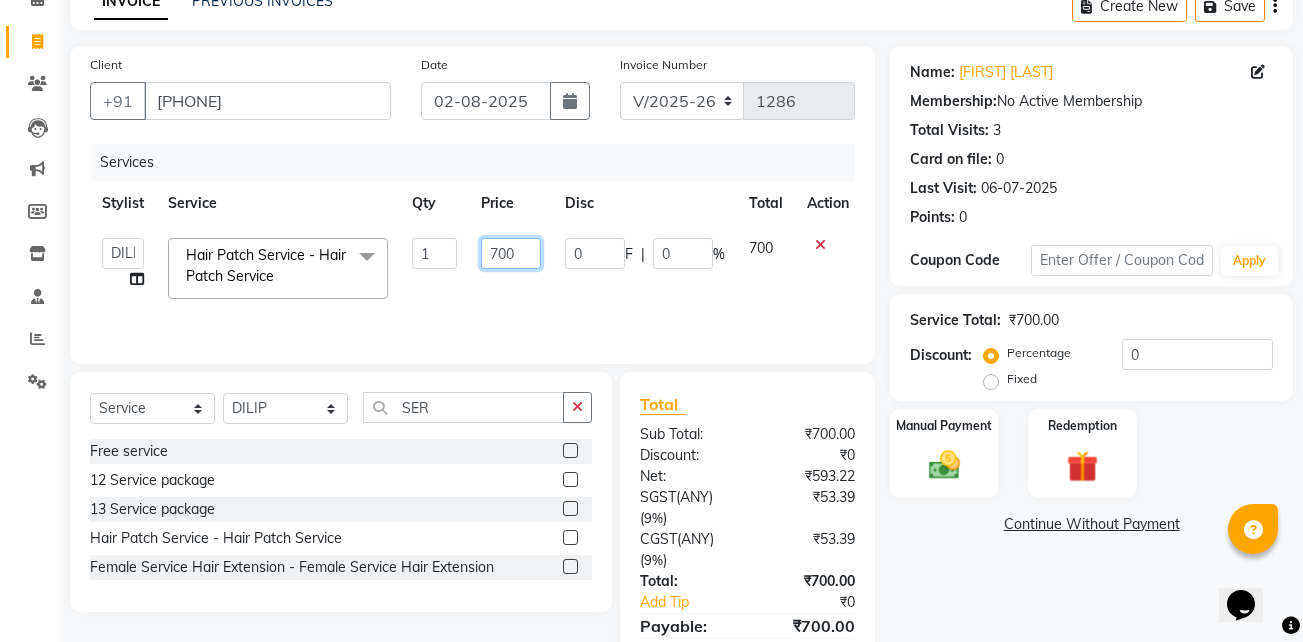 click on "700" 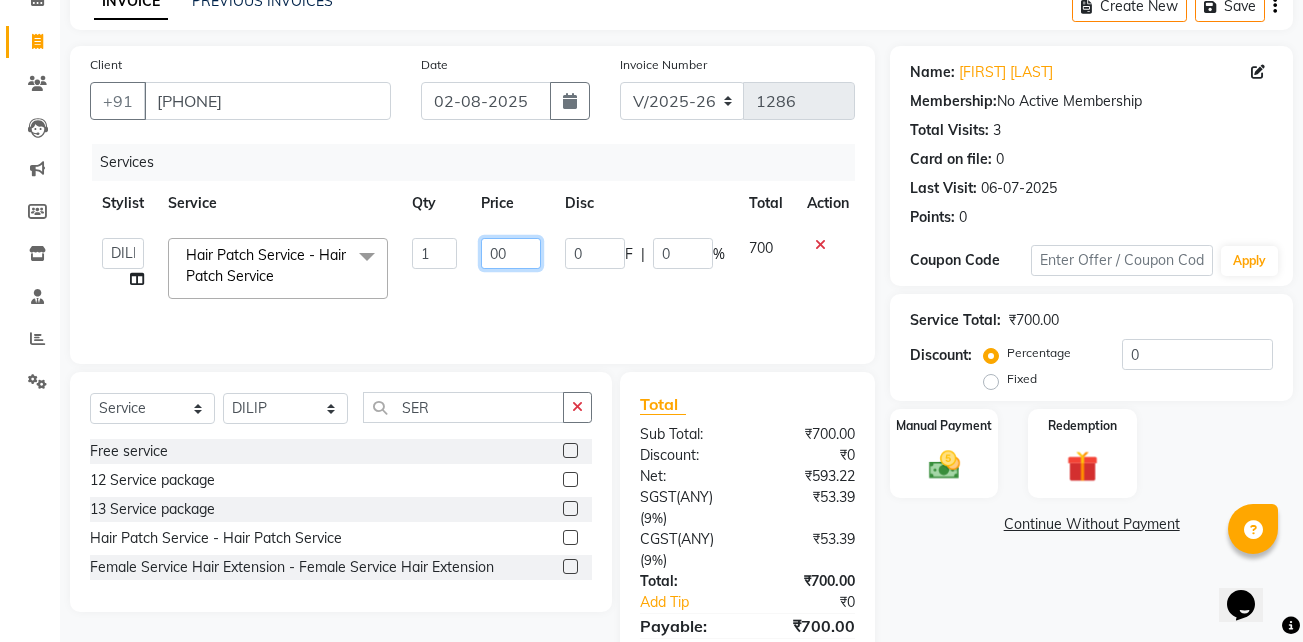 type on "600" 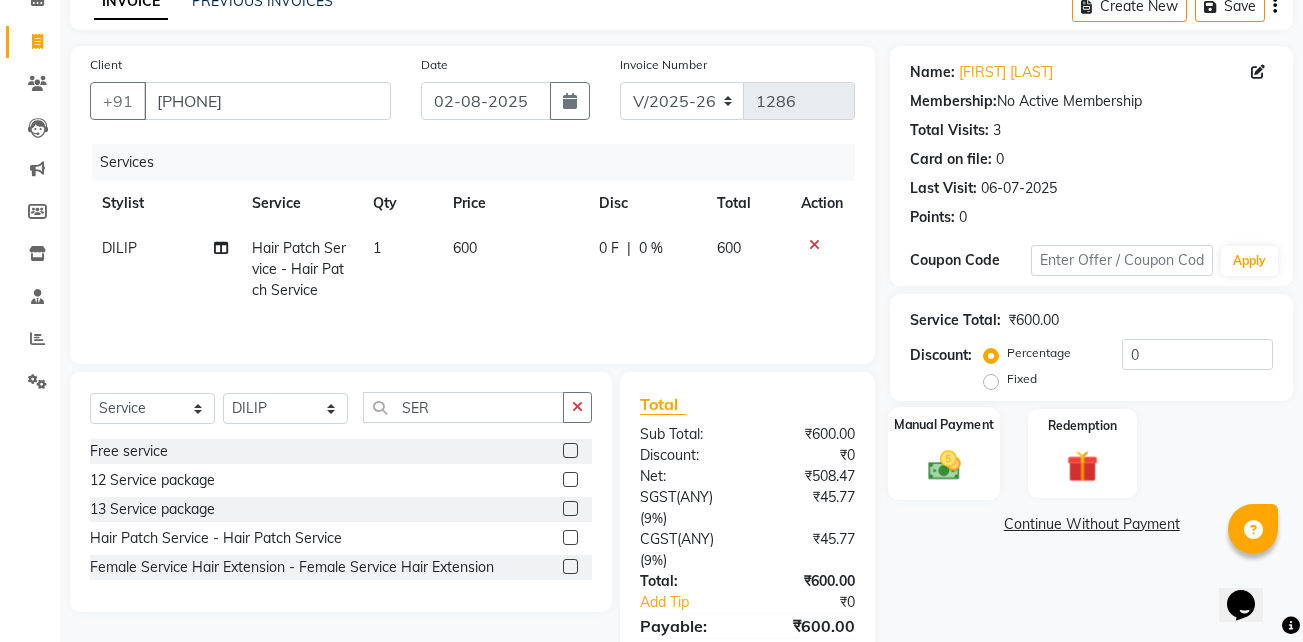 click 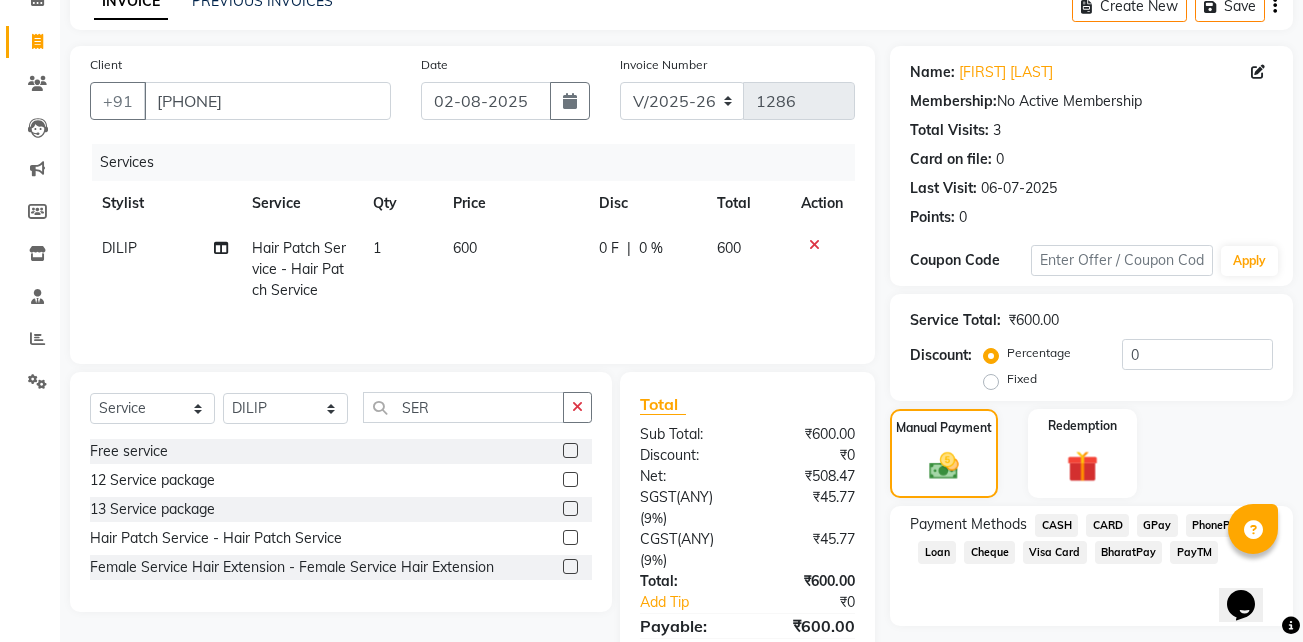 click on "GPay" 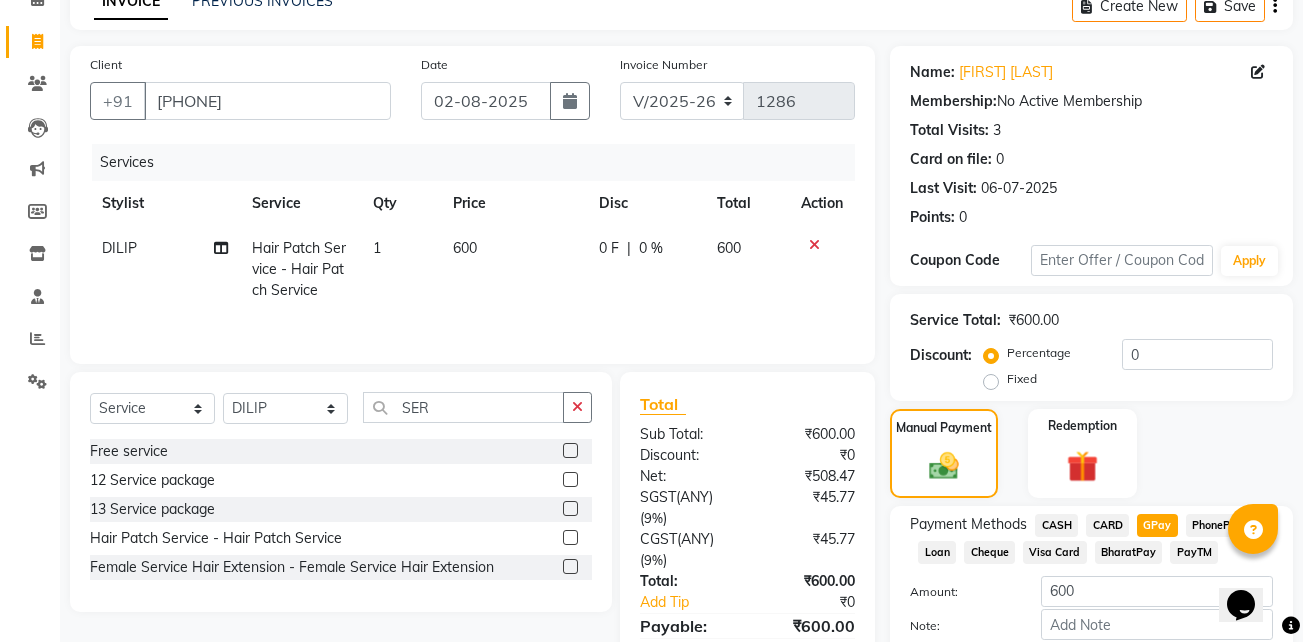 scroll, scrollTop: 215, scrollLeft: 0, axis: vertical 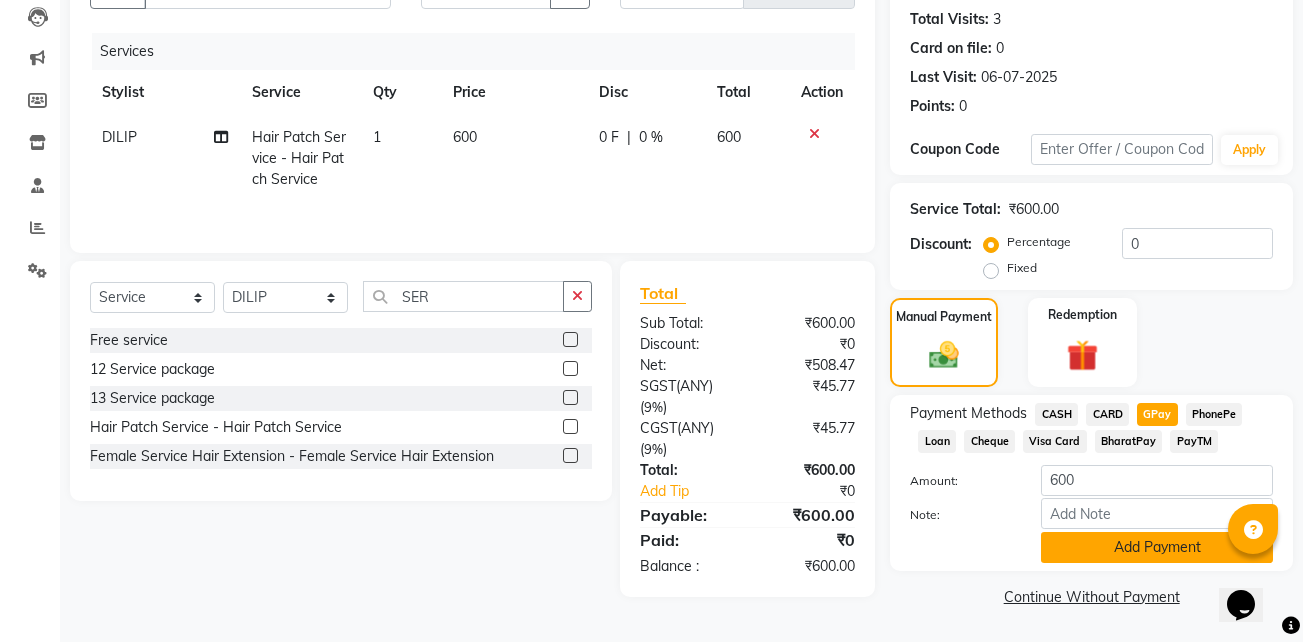 click on "Add Payment" 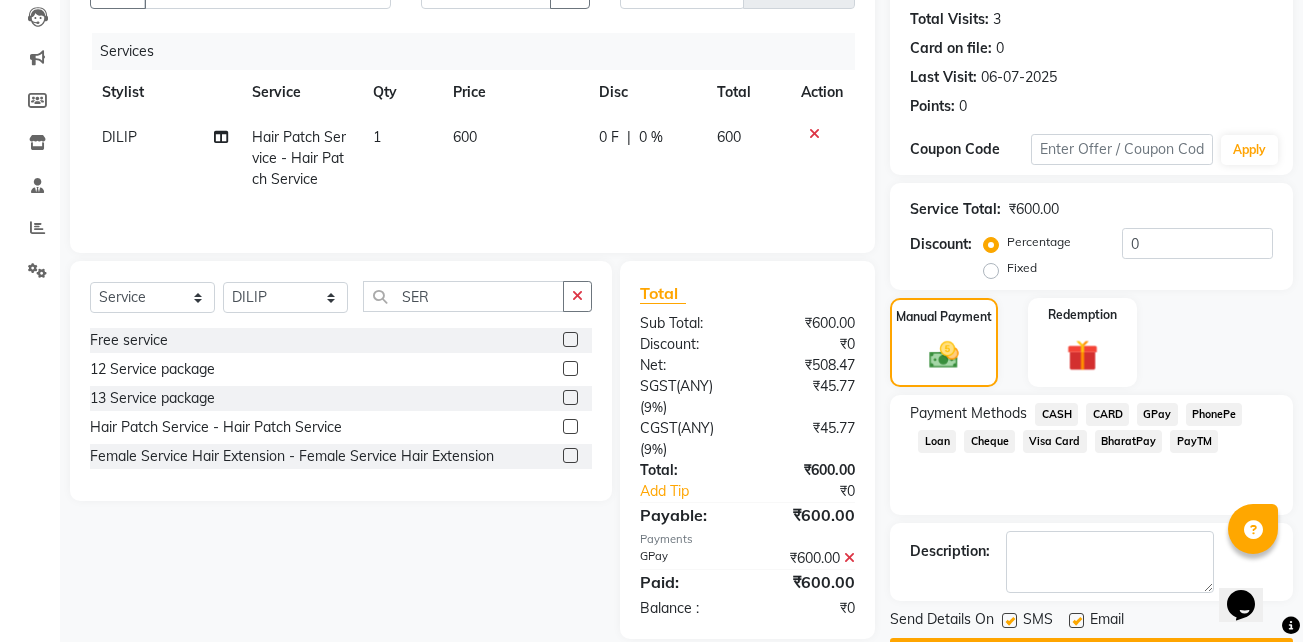 scroll, scrollTop: 272, scrollLeft: 0, axis: vertical 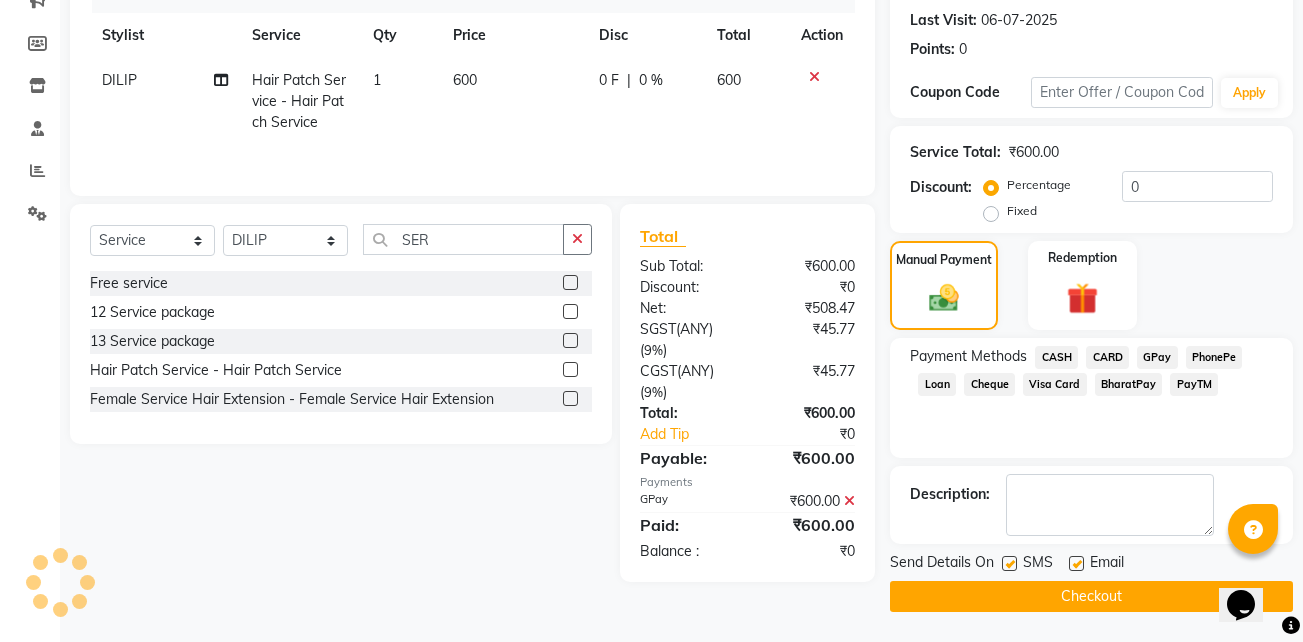 click 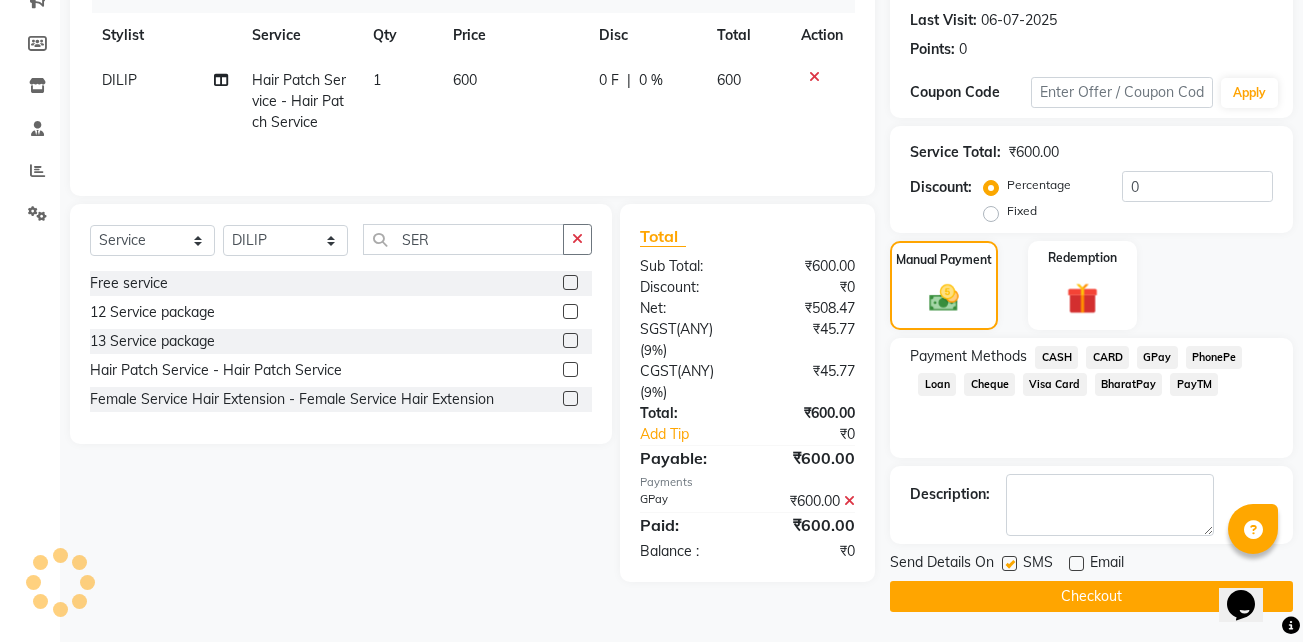 click 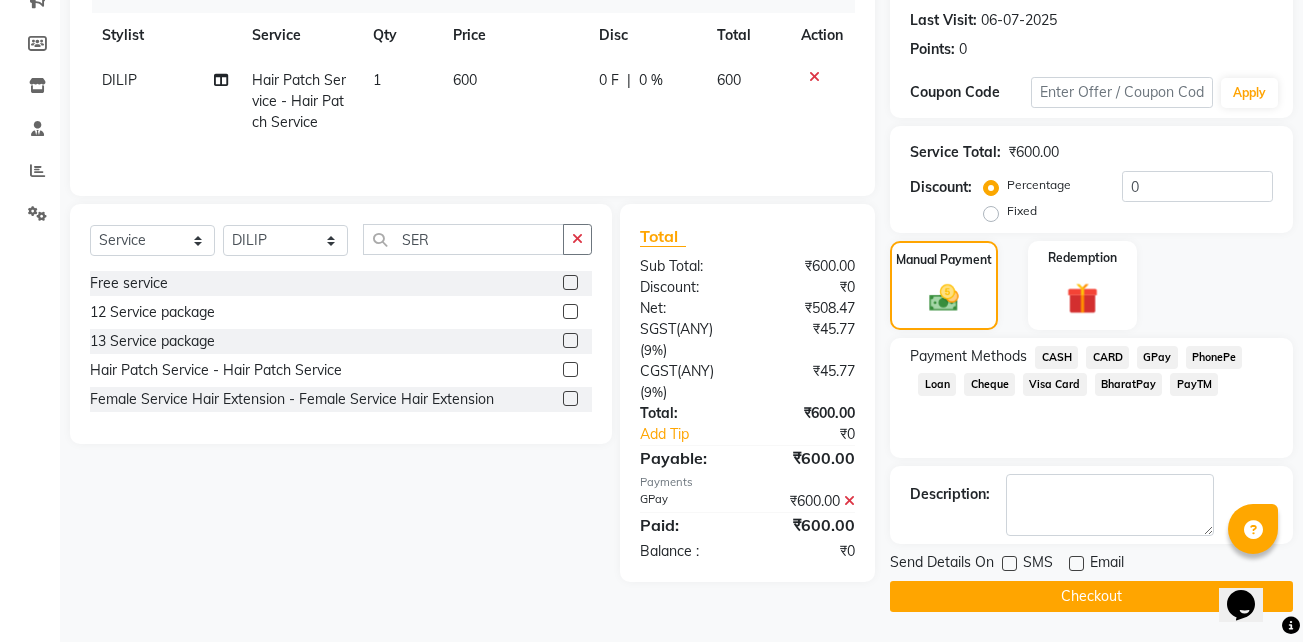 click on "Checkout" 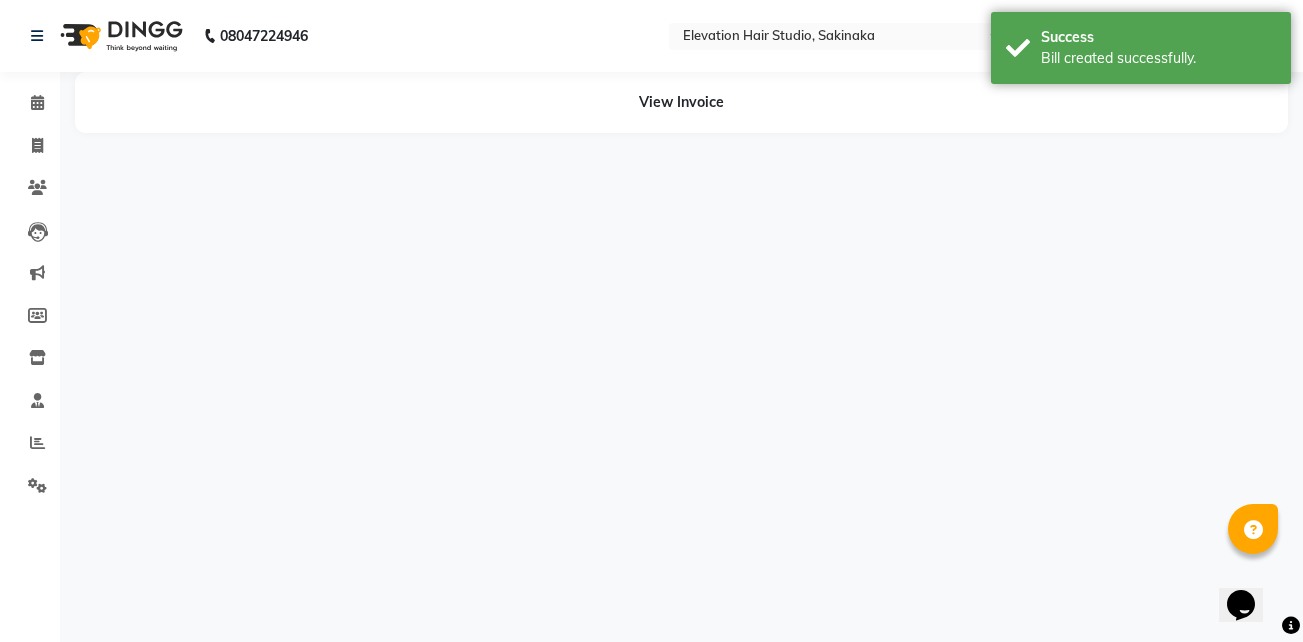 scroll, scrollTop: 0, scrollLeft: 0, axis: both 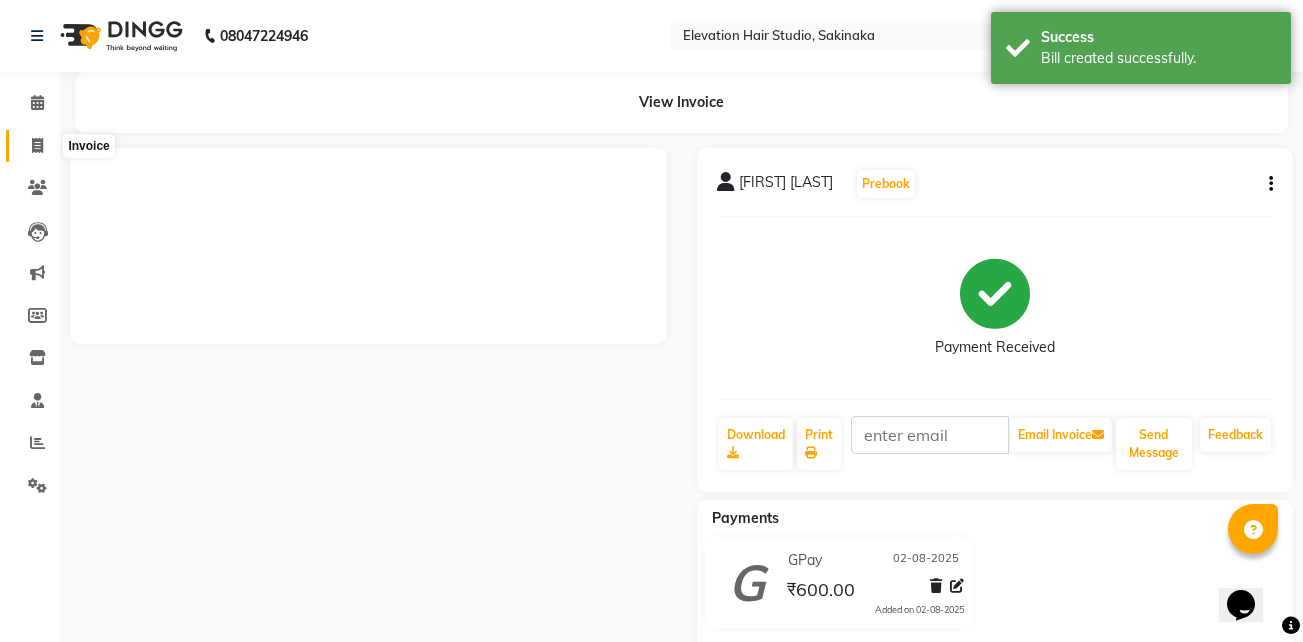 click 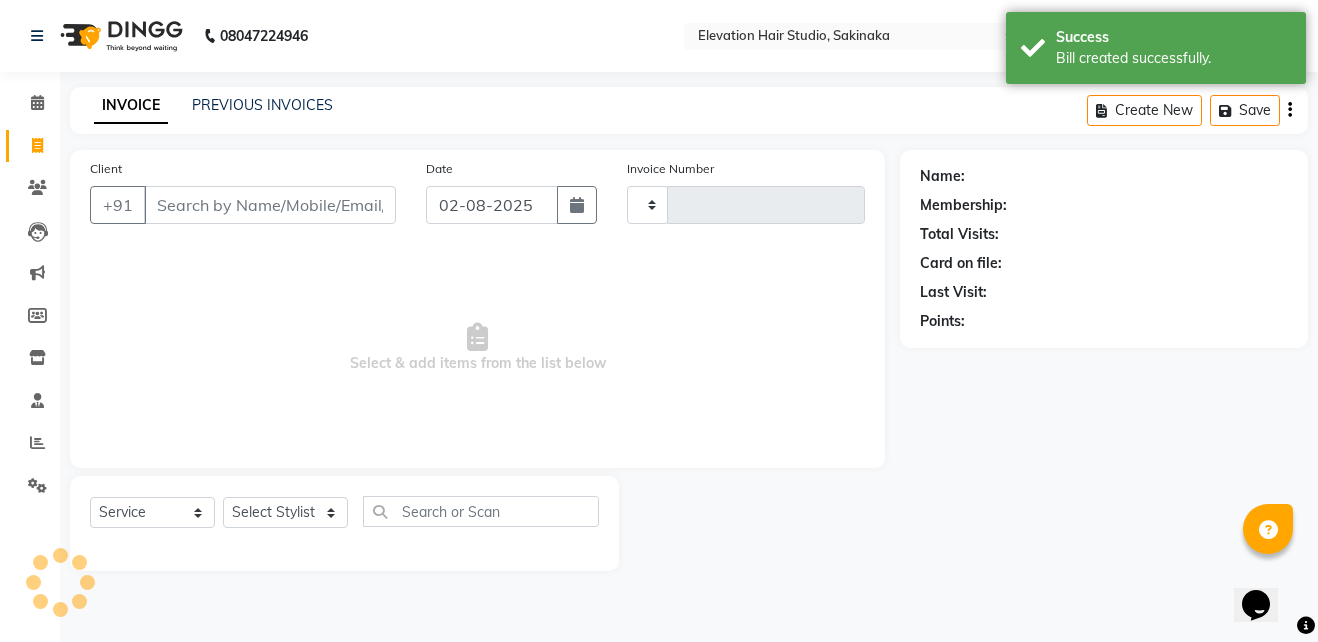 type on "1287" 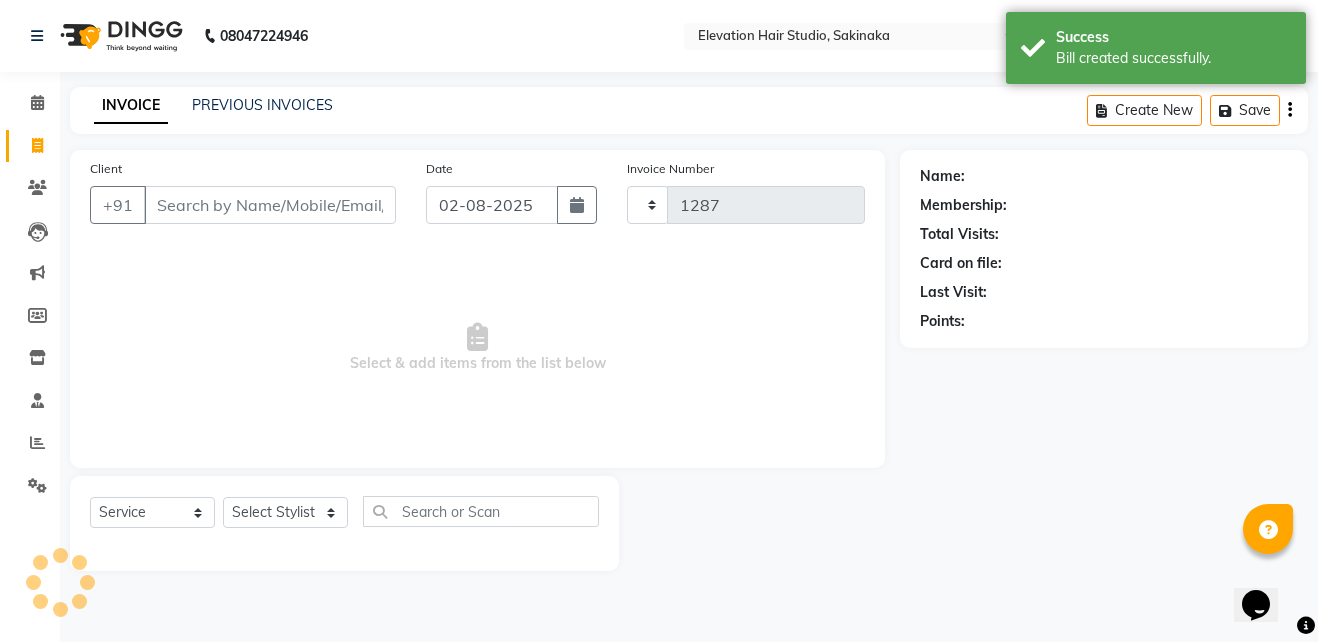 select on "4949" 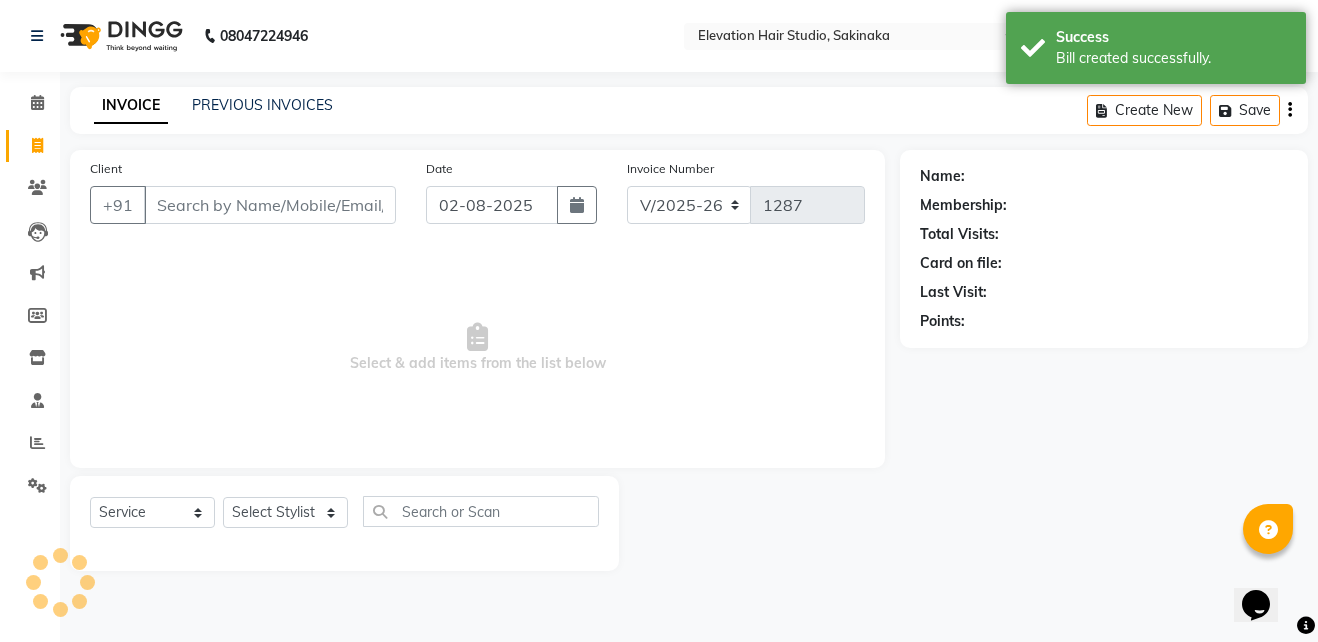 click on "Client" at bounding box center [270, 205] 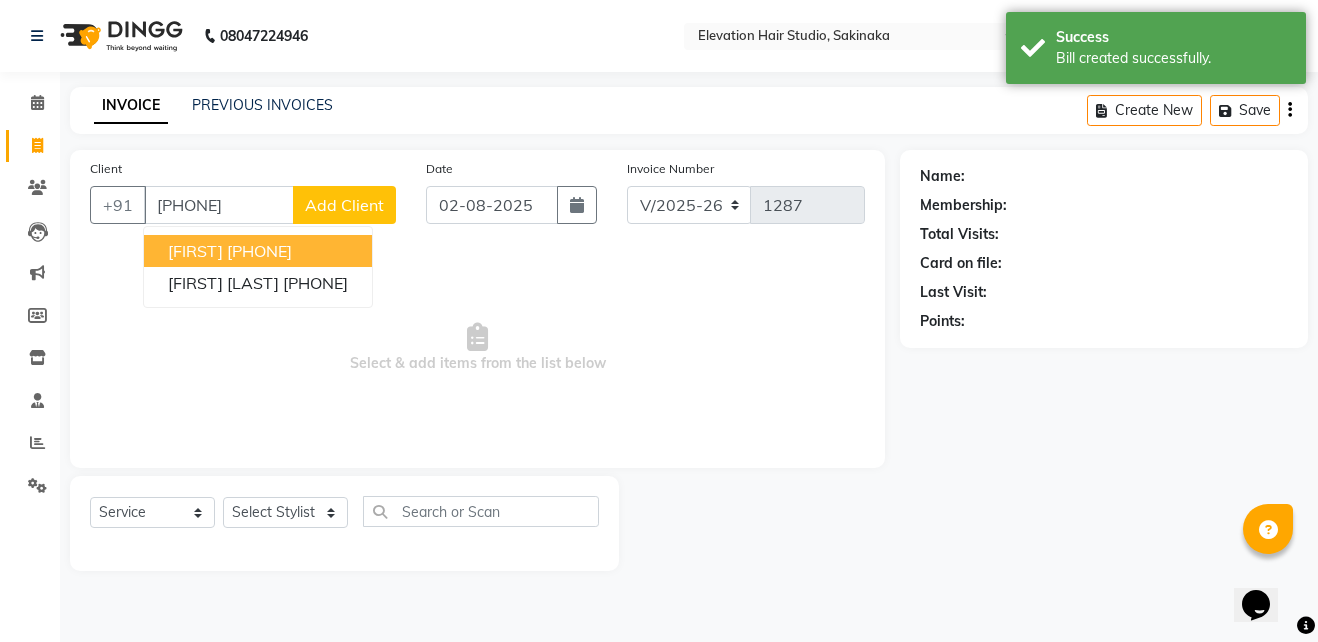 type on "[PHONE]" 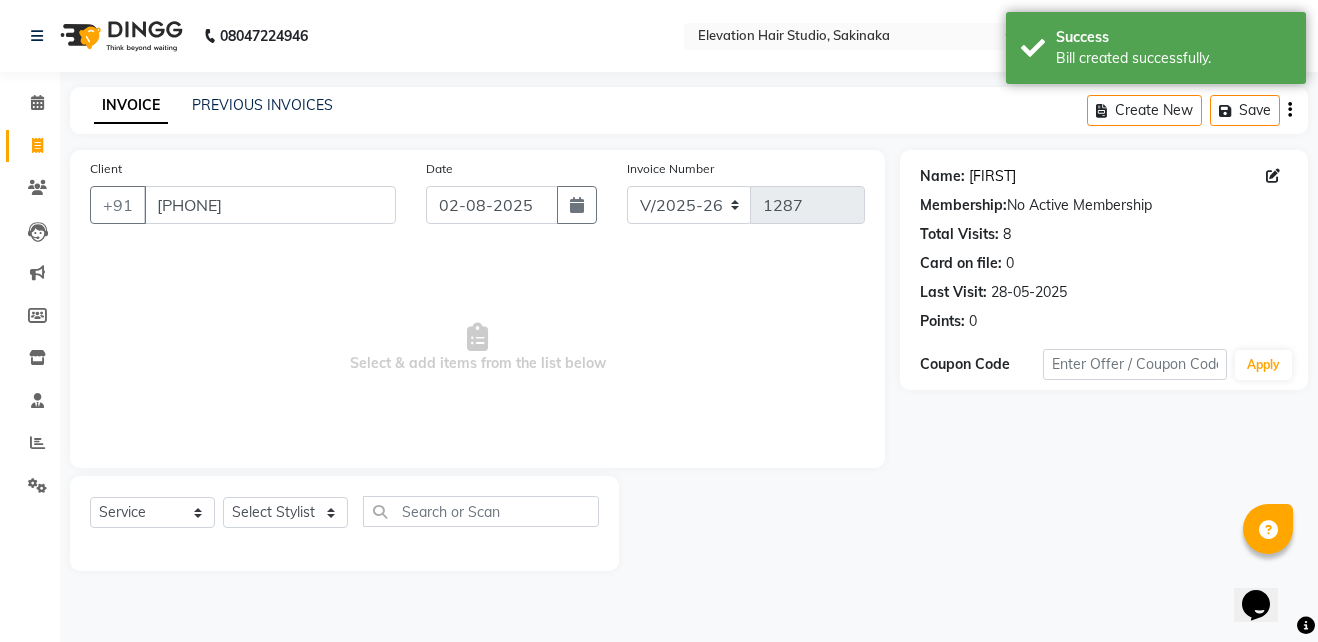 click on "[FIRST]" 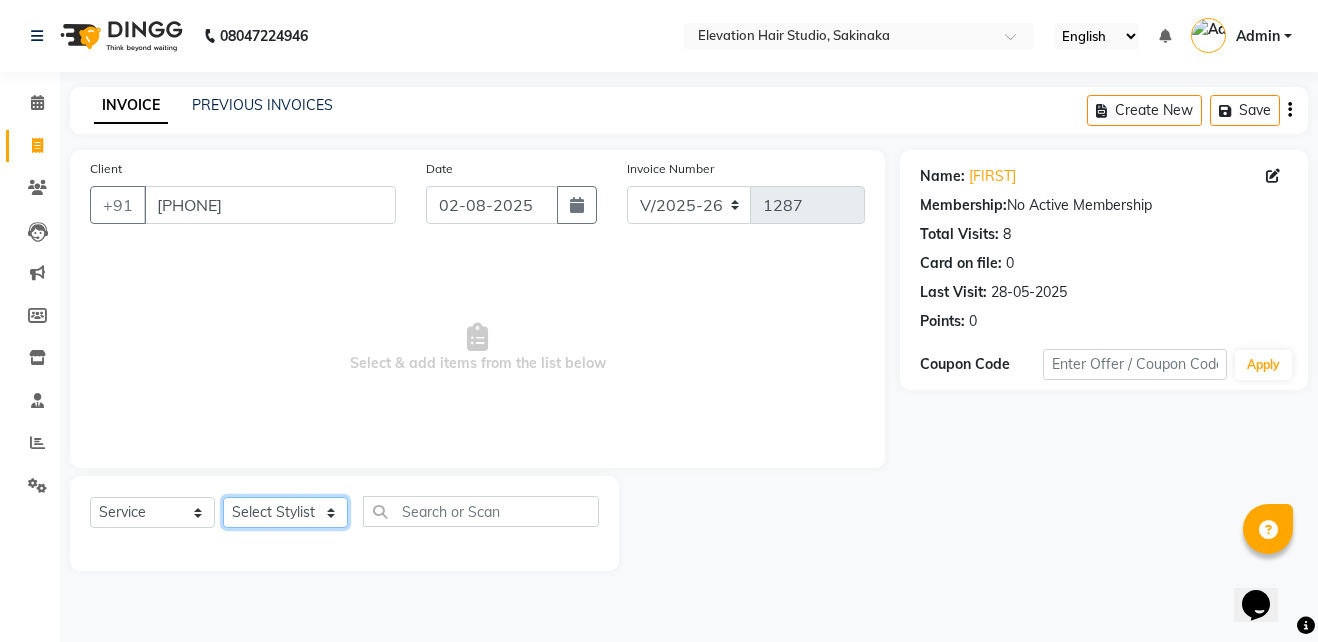 click on "Select Stylist Admin (EHS [CITY]) [FIRST]  [LAST] [FIRST] [FIRST] [FIRST]  [FIRST] [LAST] [FIRST]  [FIRST]" 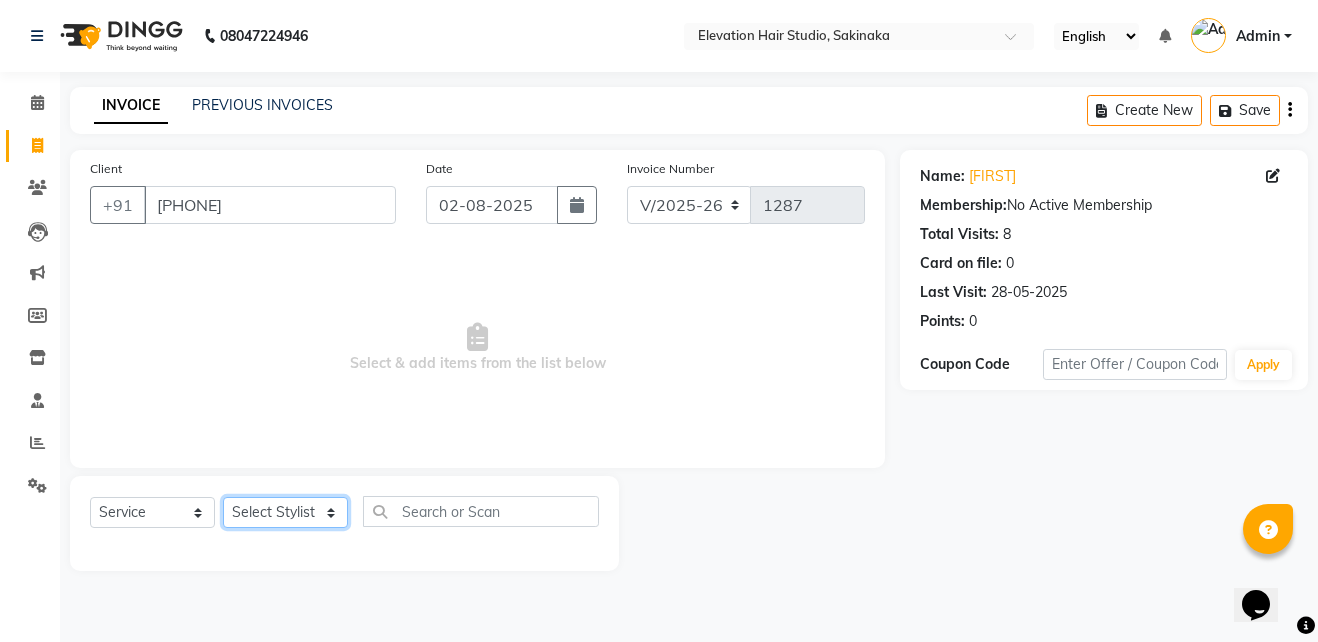 select on "84316" 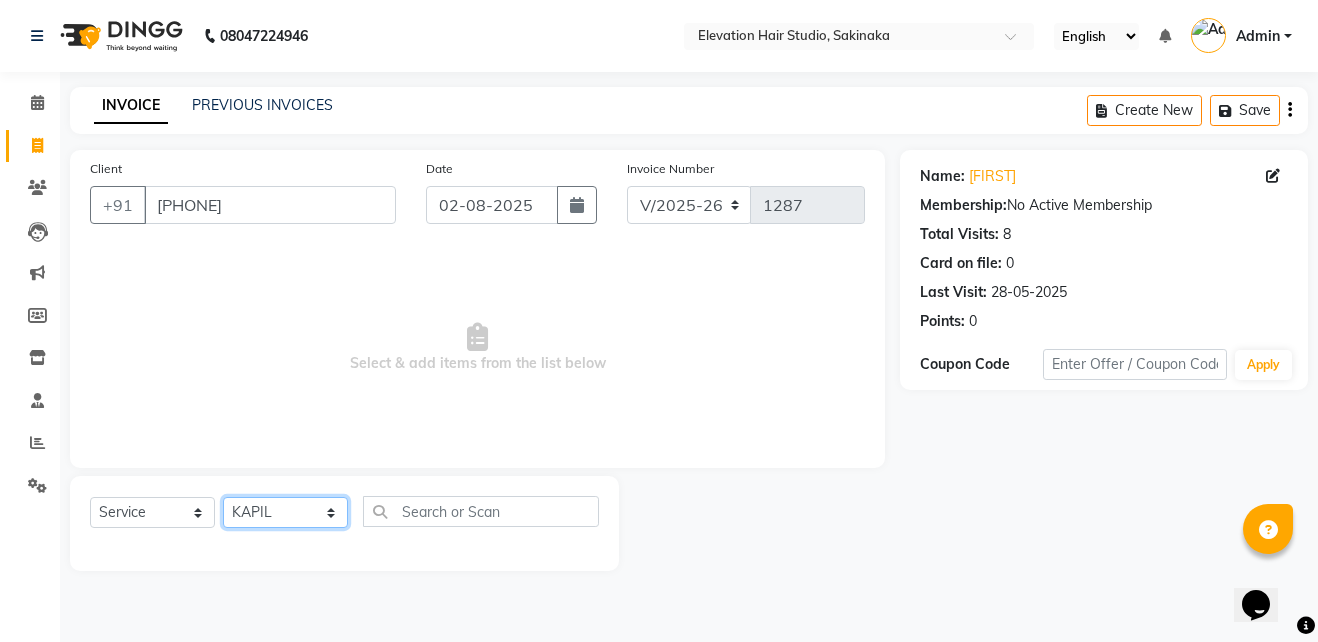 click on "Select Stylist Admin (EHS [CITY]) [FIRST]  [LAST] [FIRST] [FIRST] [FIRST]  [FIRST] [LAST] [FIRST]  [FIRST]" 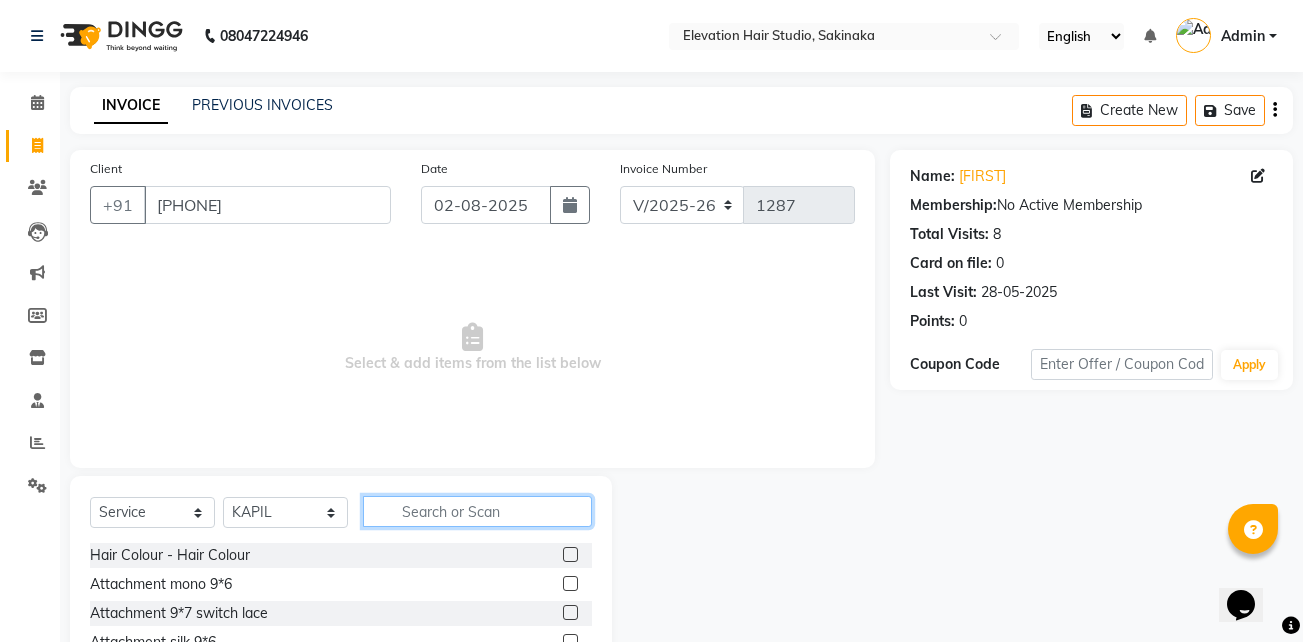 click 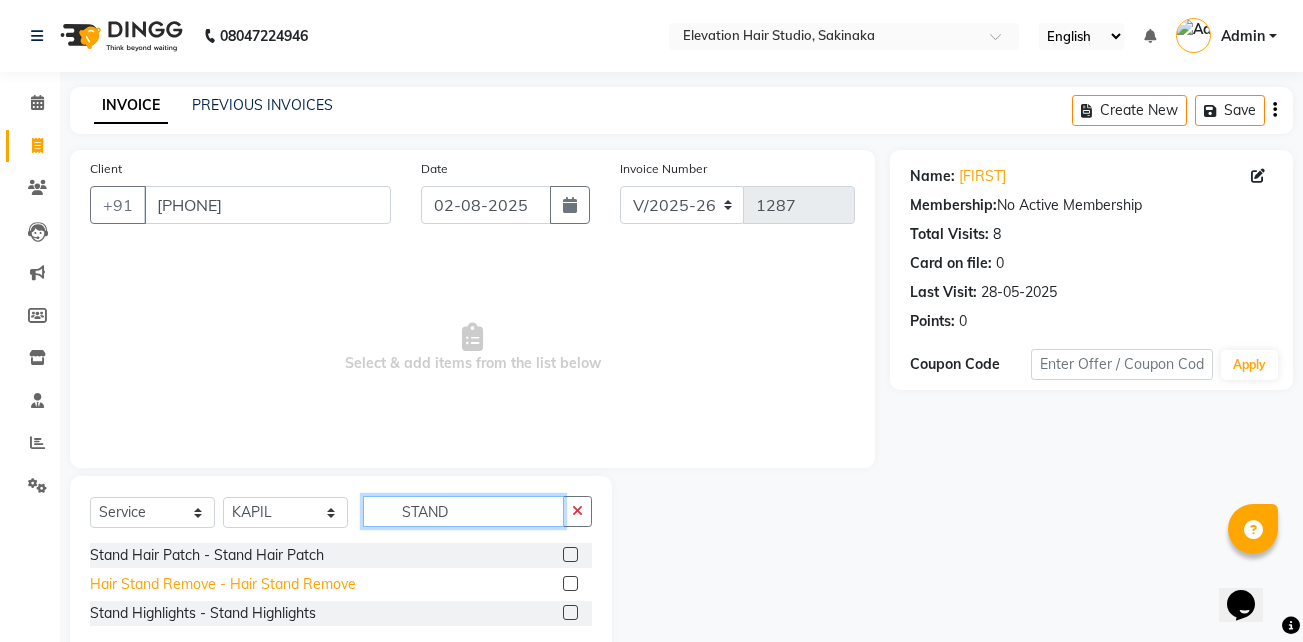 scroll, scrollTop: 46, scrollLeft: 0, axis: vertical 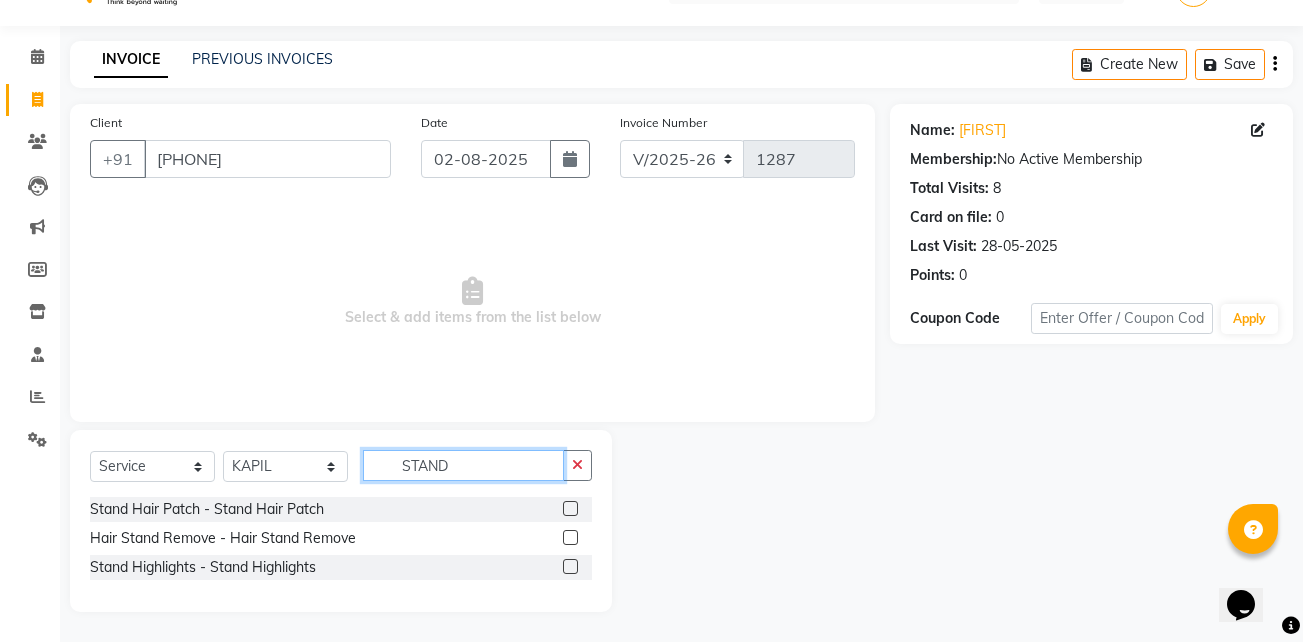 type on "STAND" 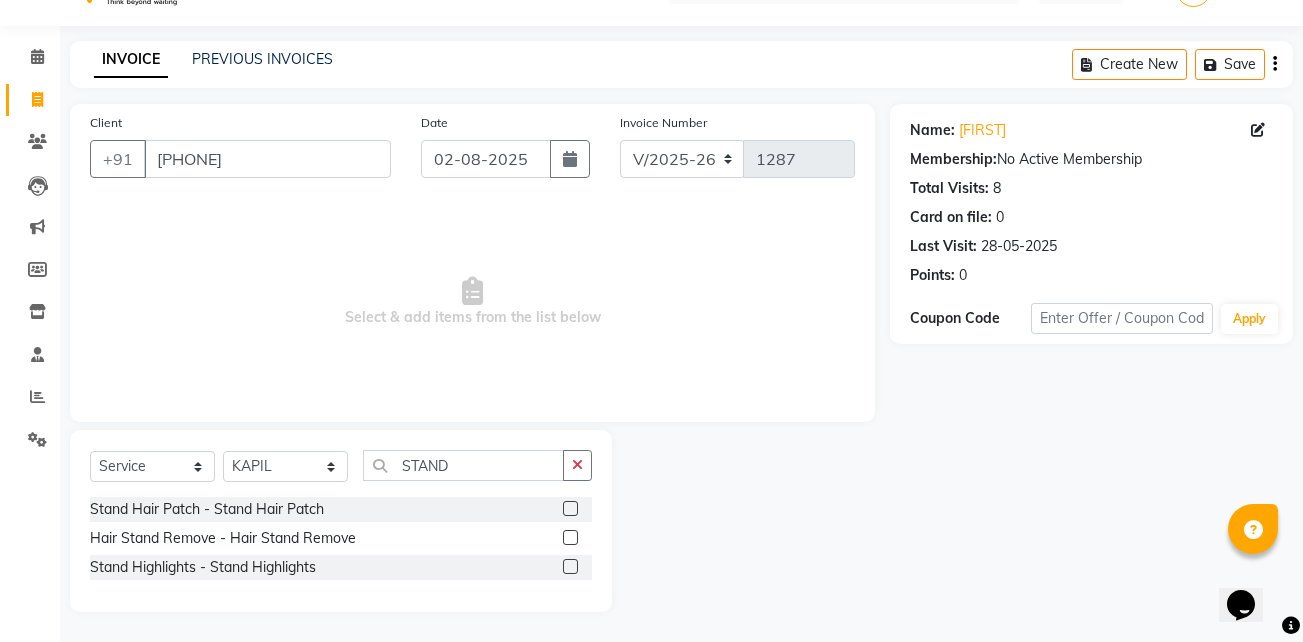 click 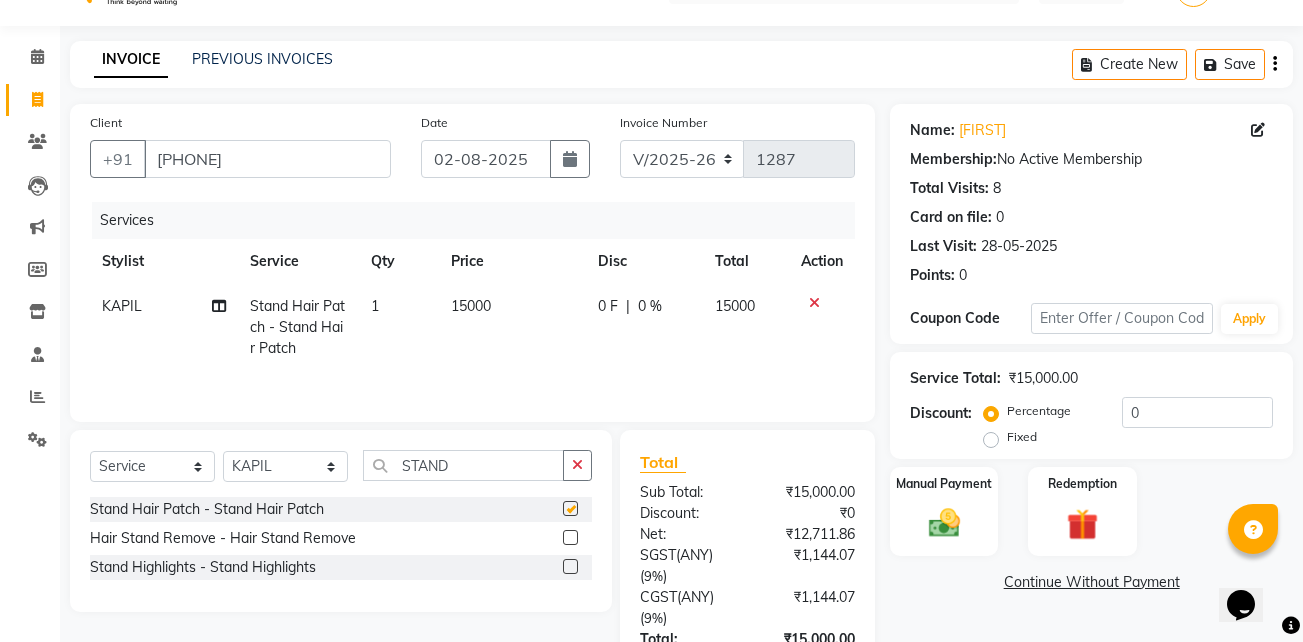 checkbox on "false" 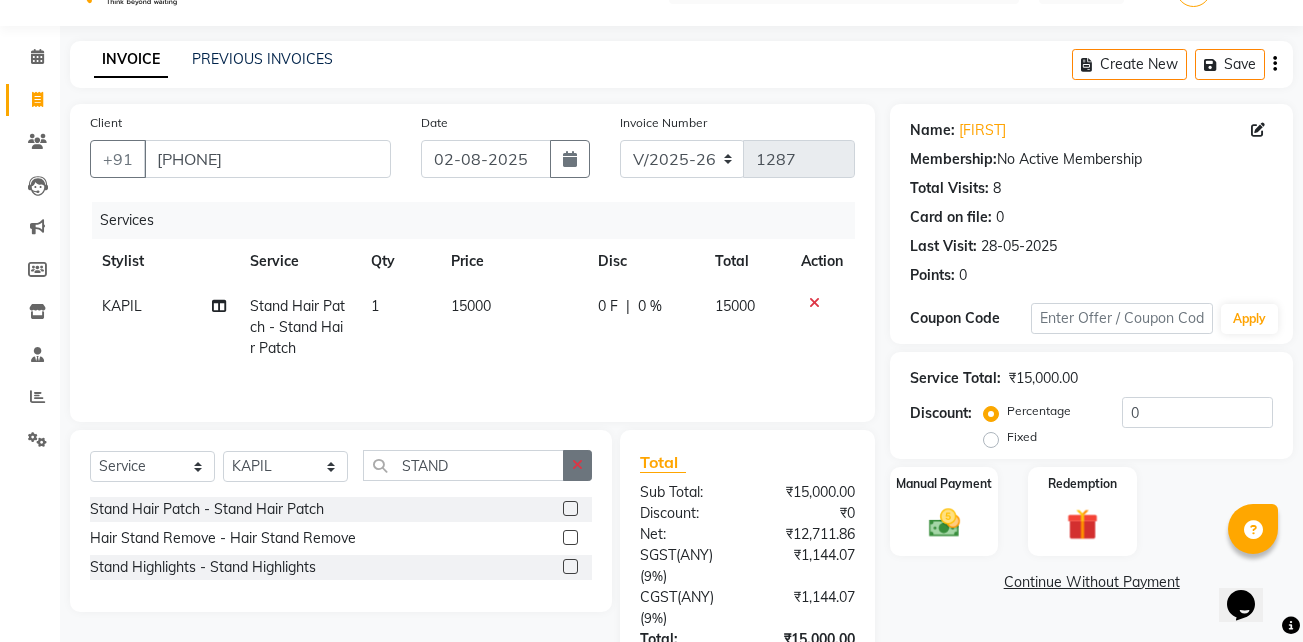 click 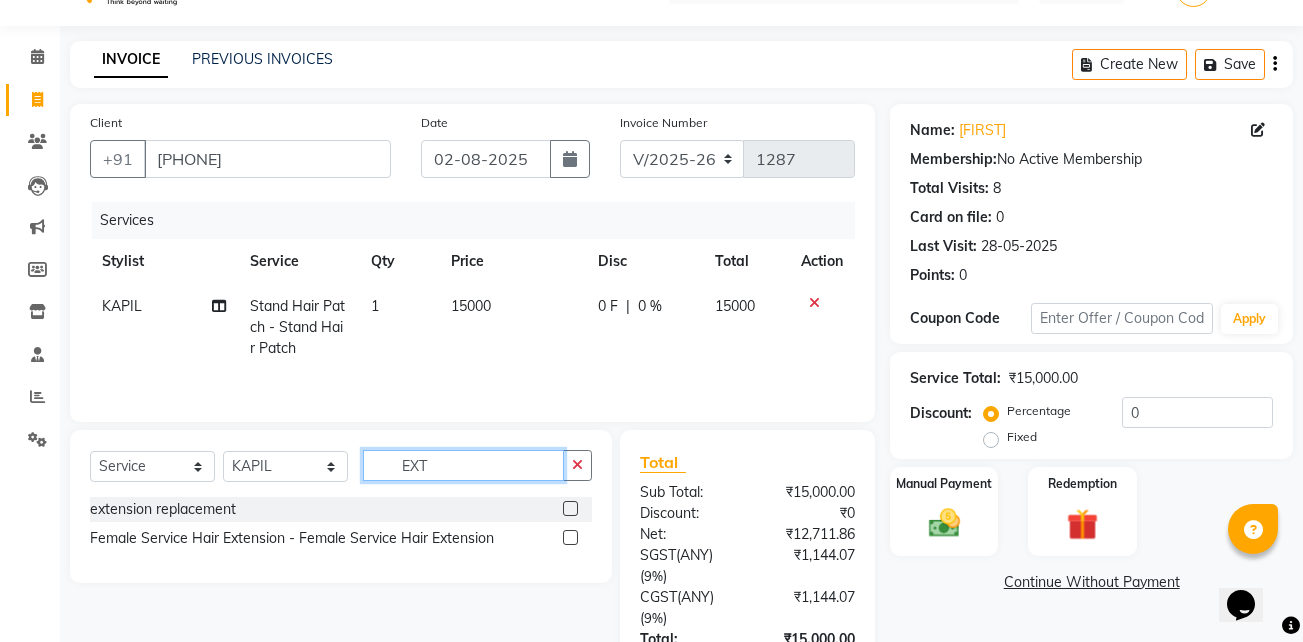 type on "EXT" 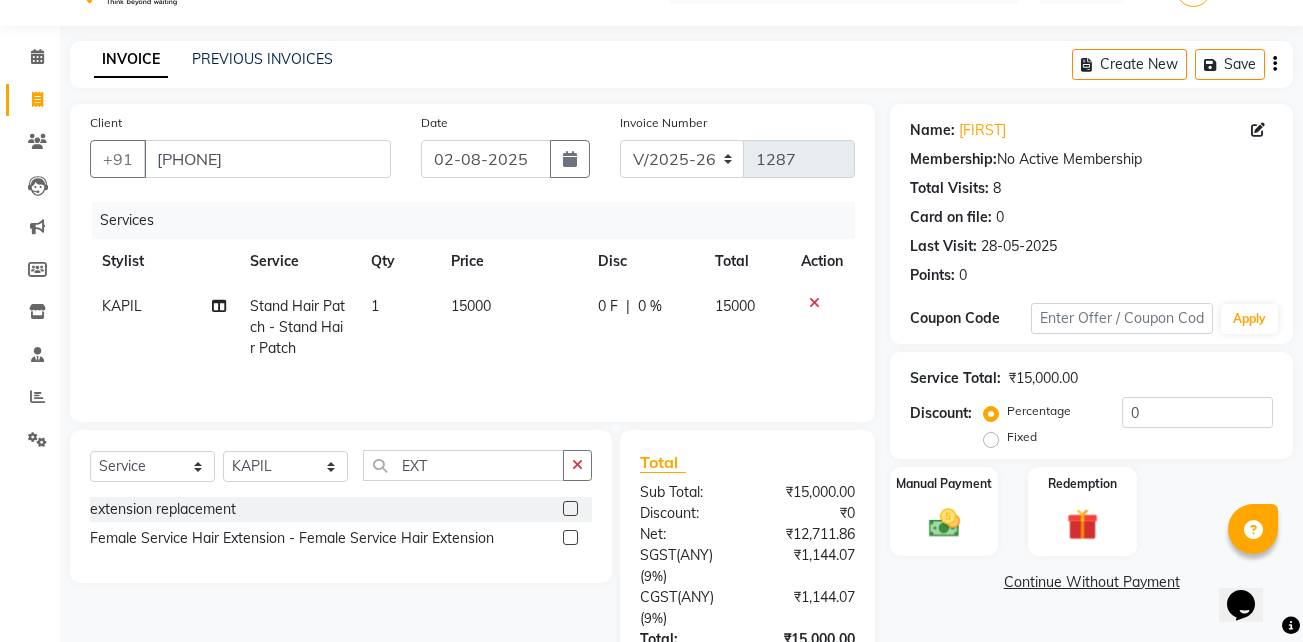 click 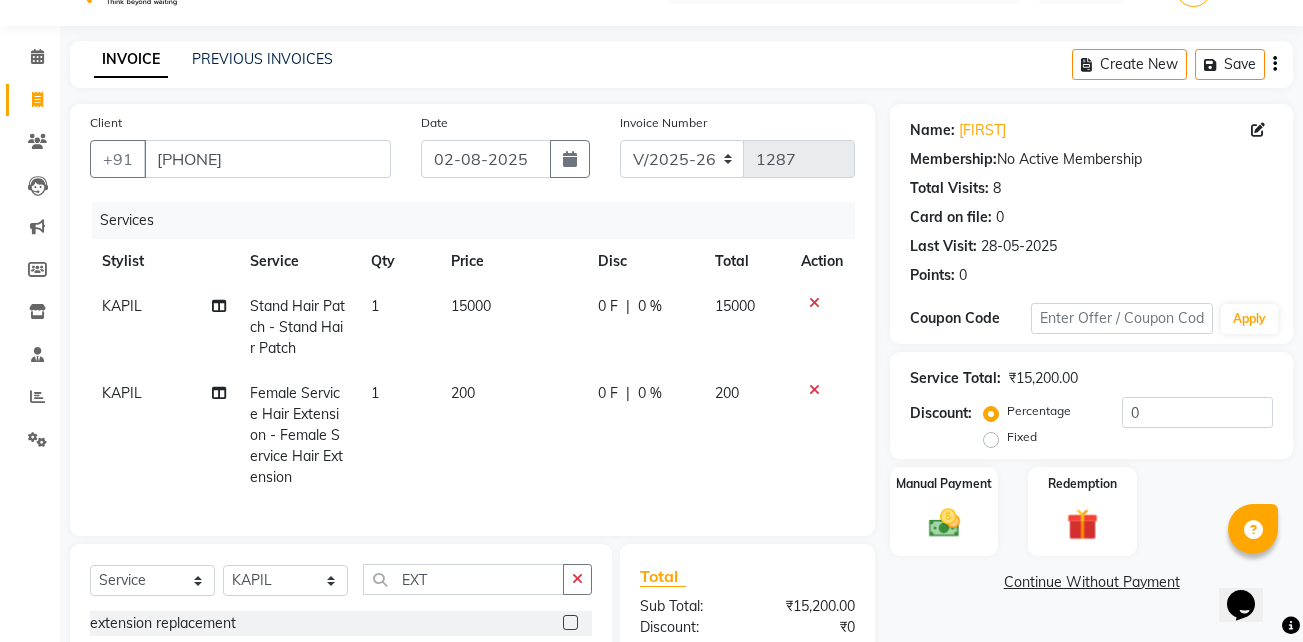 checkbox on "false" 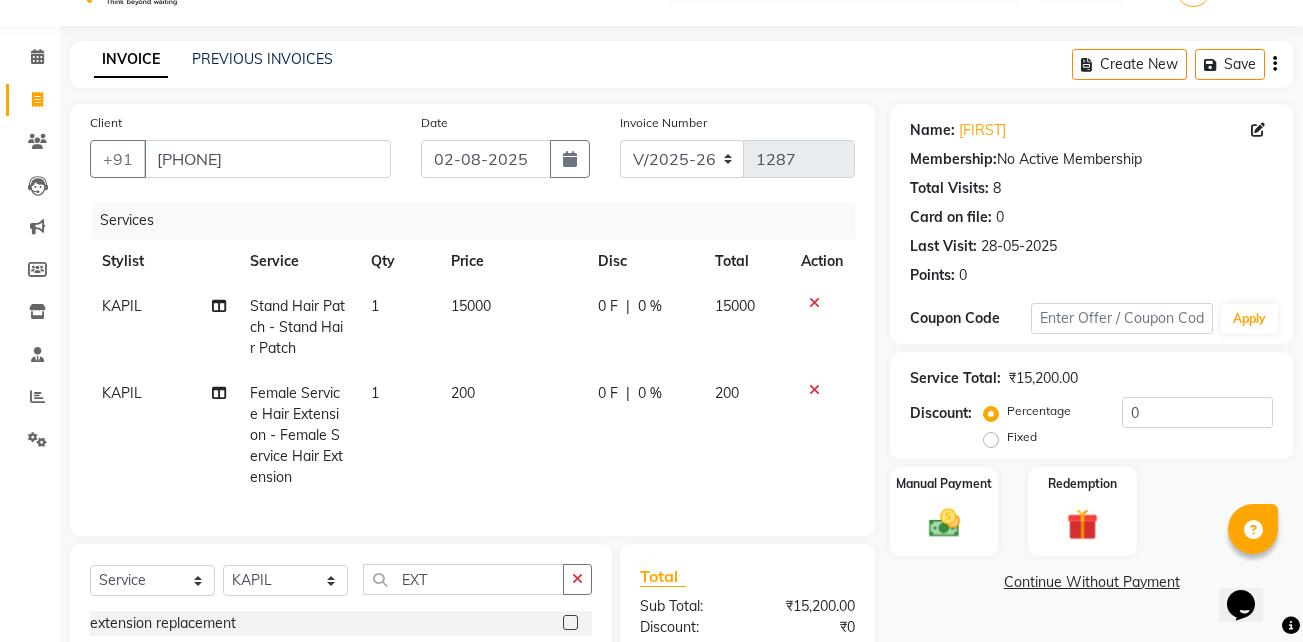click 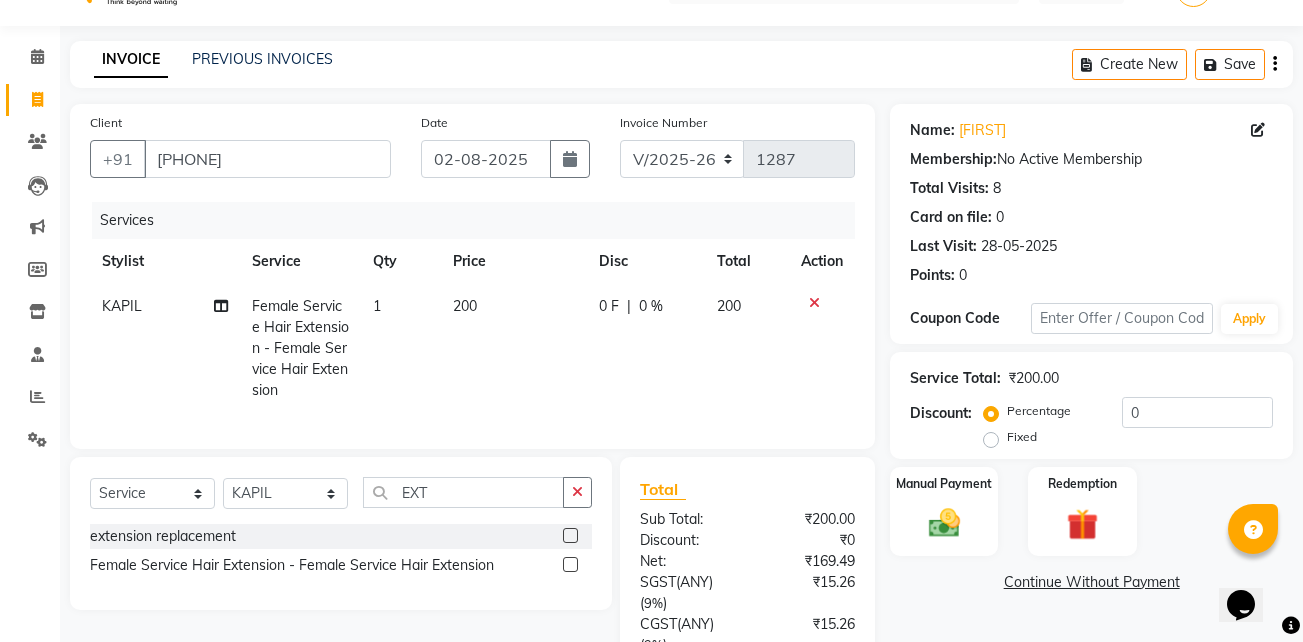 click on "1" 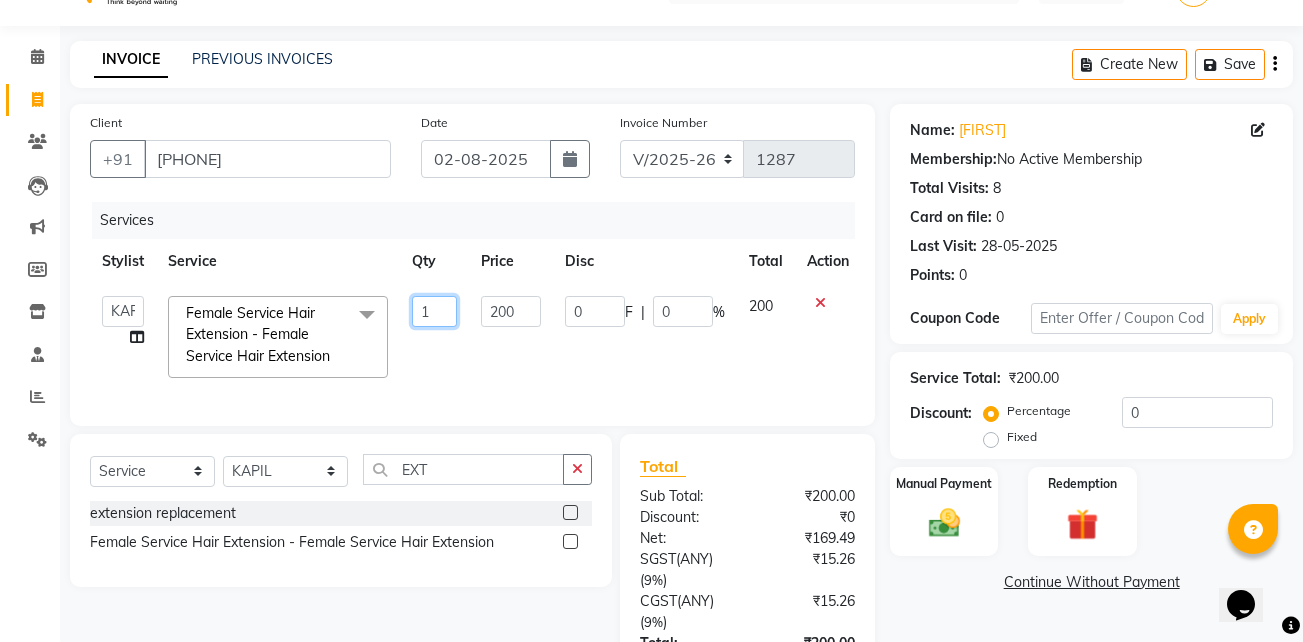 click on "1" 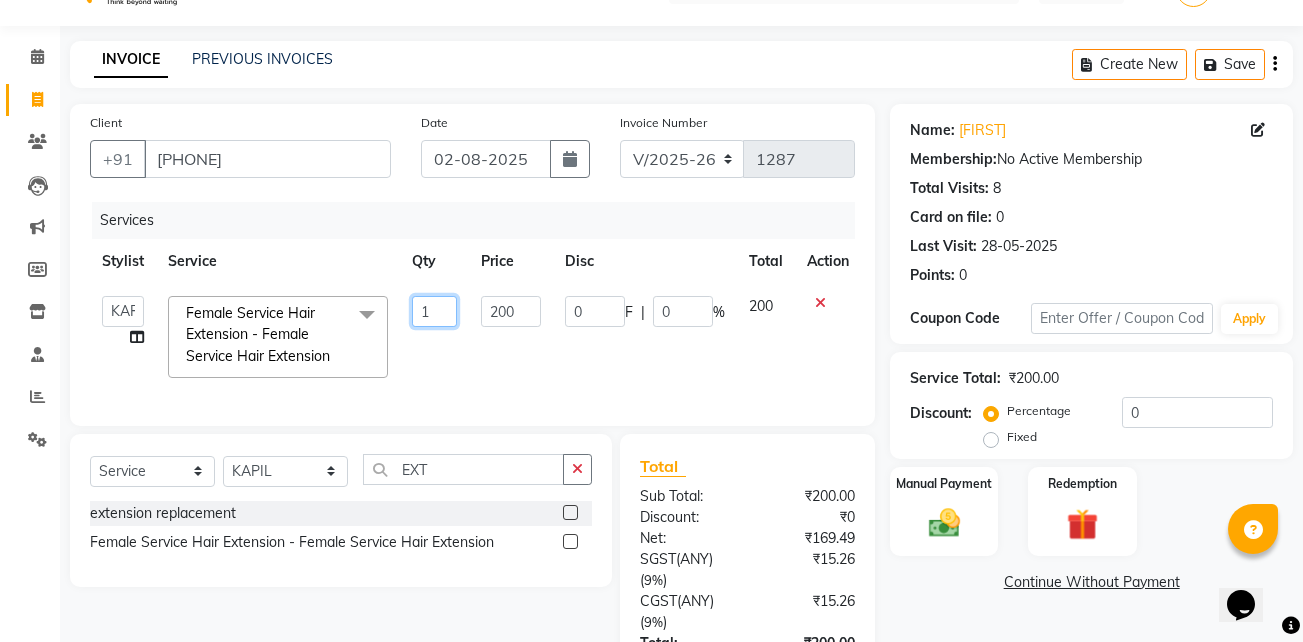 type on "12" 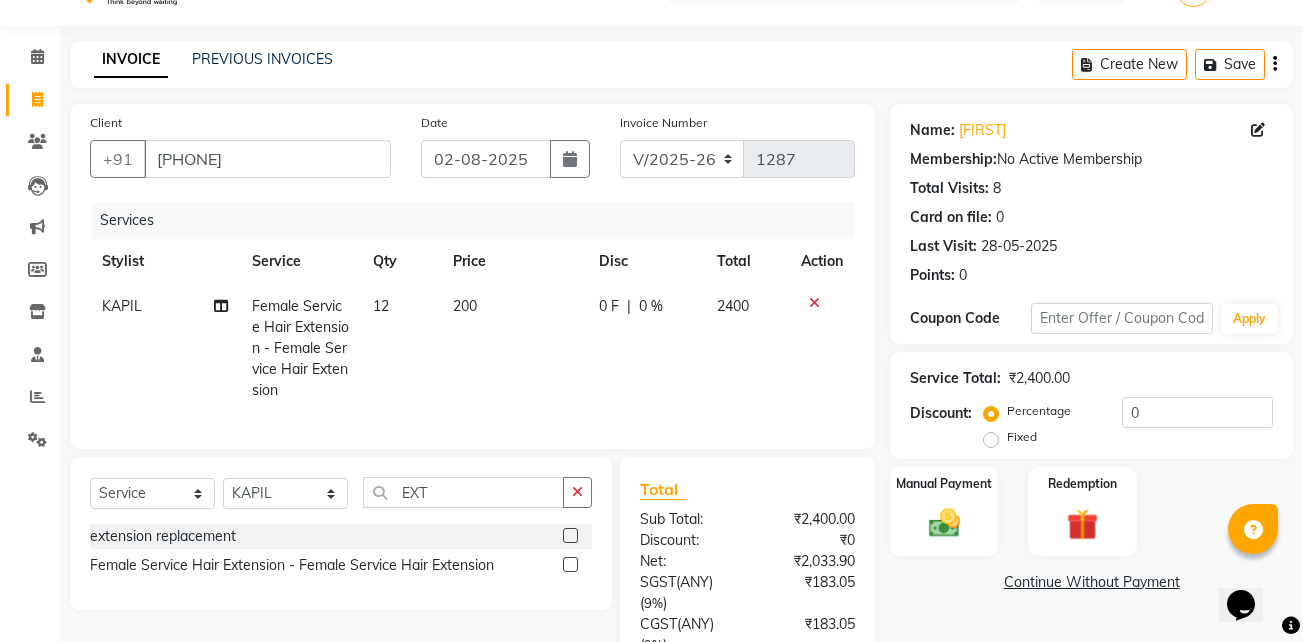 click on "200" 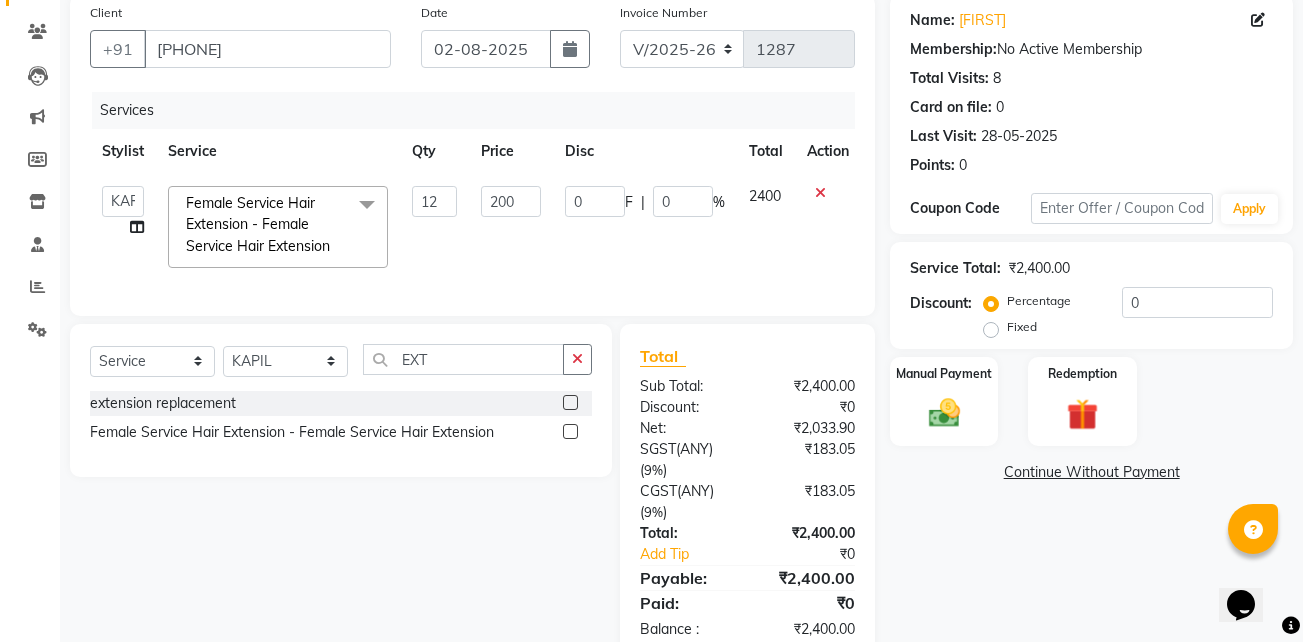 scroll, scrollTop: 160, scrollLeft: 0, axis: vertical 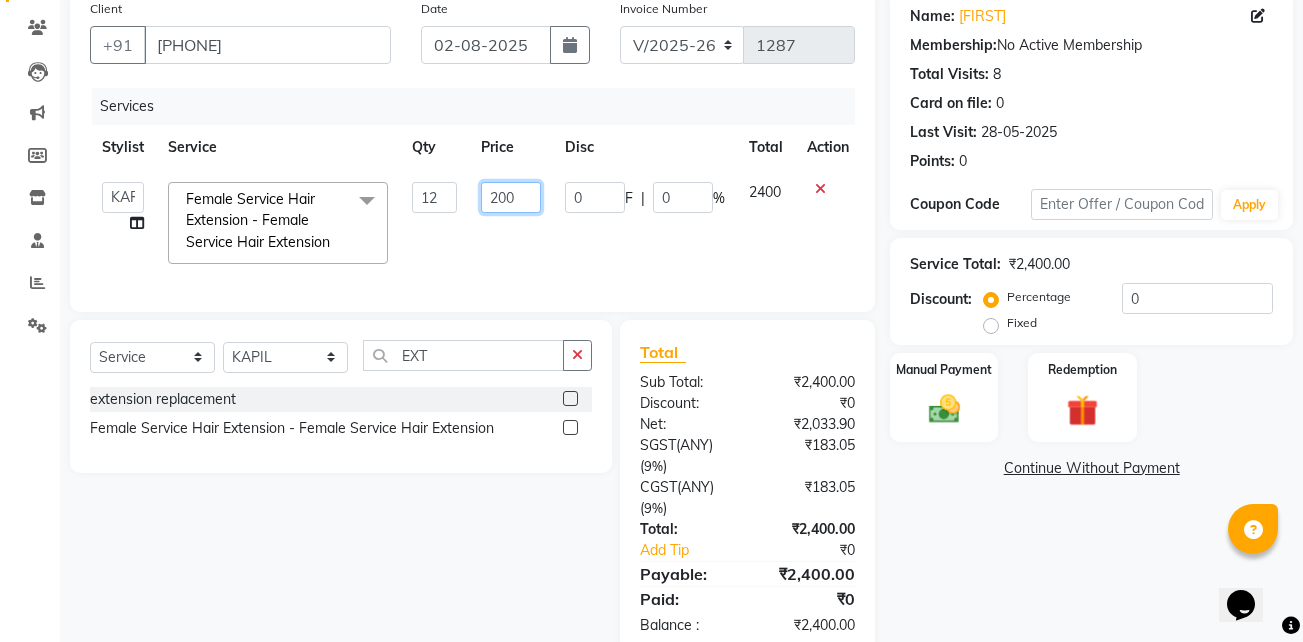 click on "200" 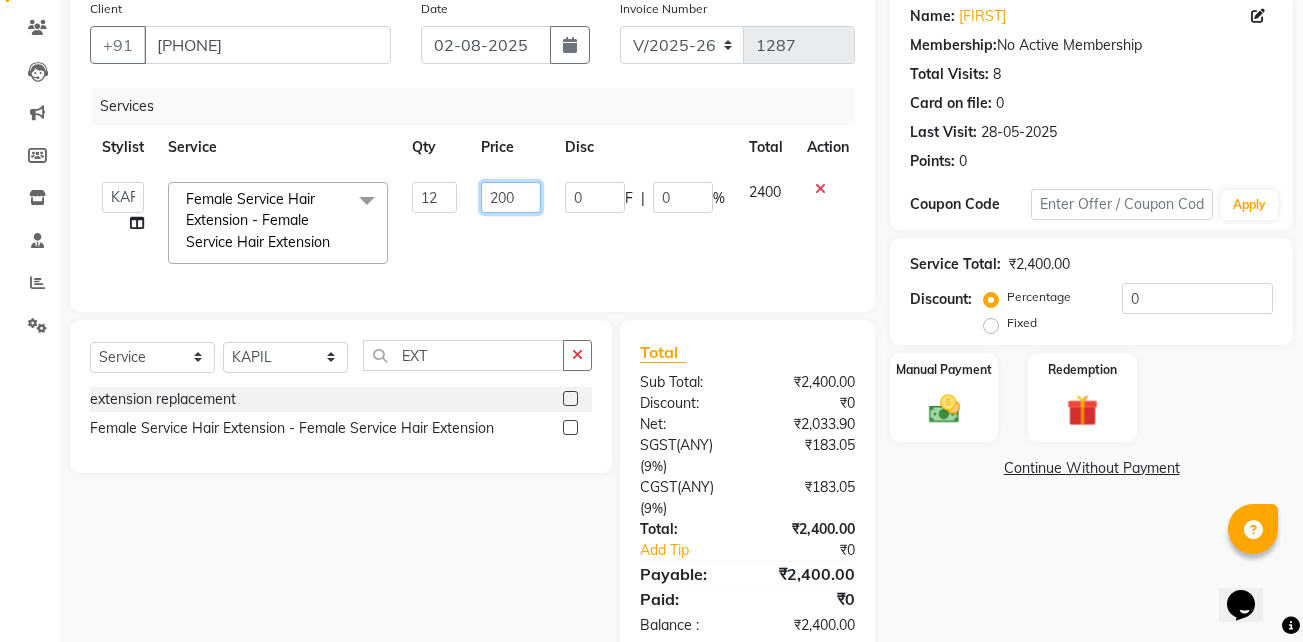 click on "200" 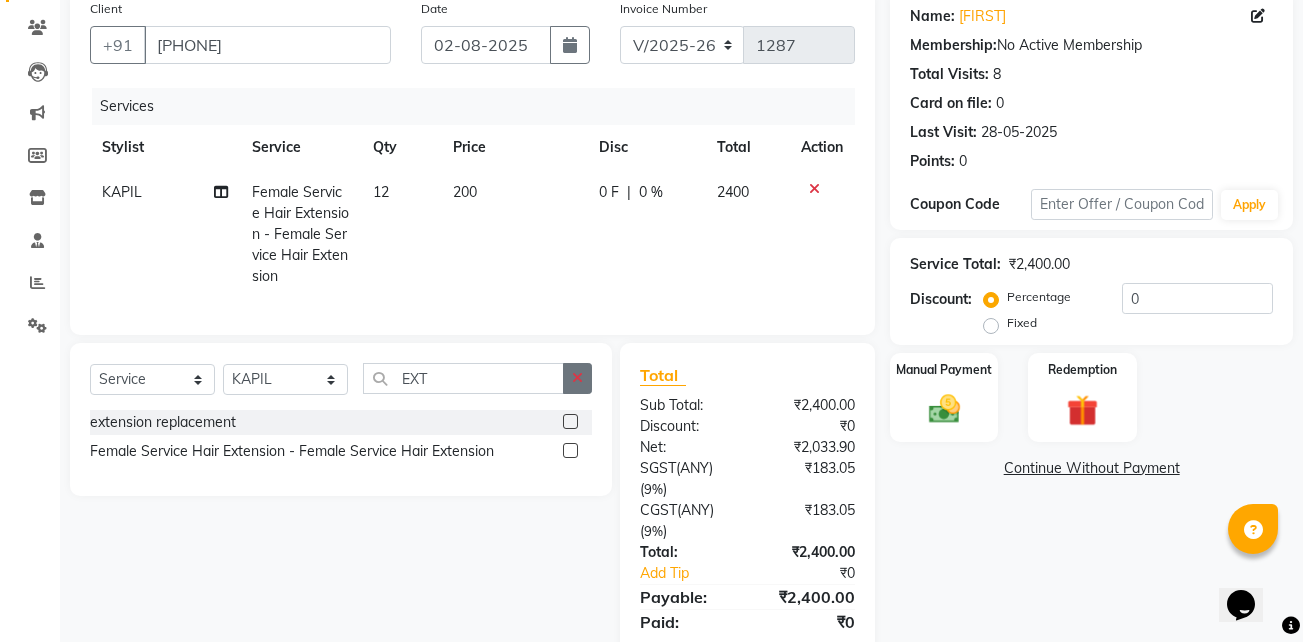 click on "Select  Service  Product  Membership  Package Voucher Prepaid Gift Card  Select Stylist Admin (EHS [CITY]) [FIRST]  [LAST] [FIRST] [FIRST] [FIRST]  [FIRST] [LAST] [FIRST]  [FIRST]  EXT extension replacement   Female Service Hair Extension - Female Service Hair Extension" 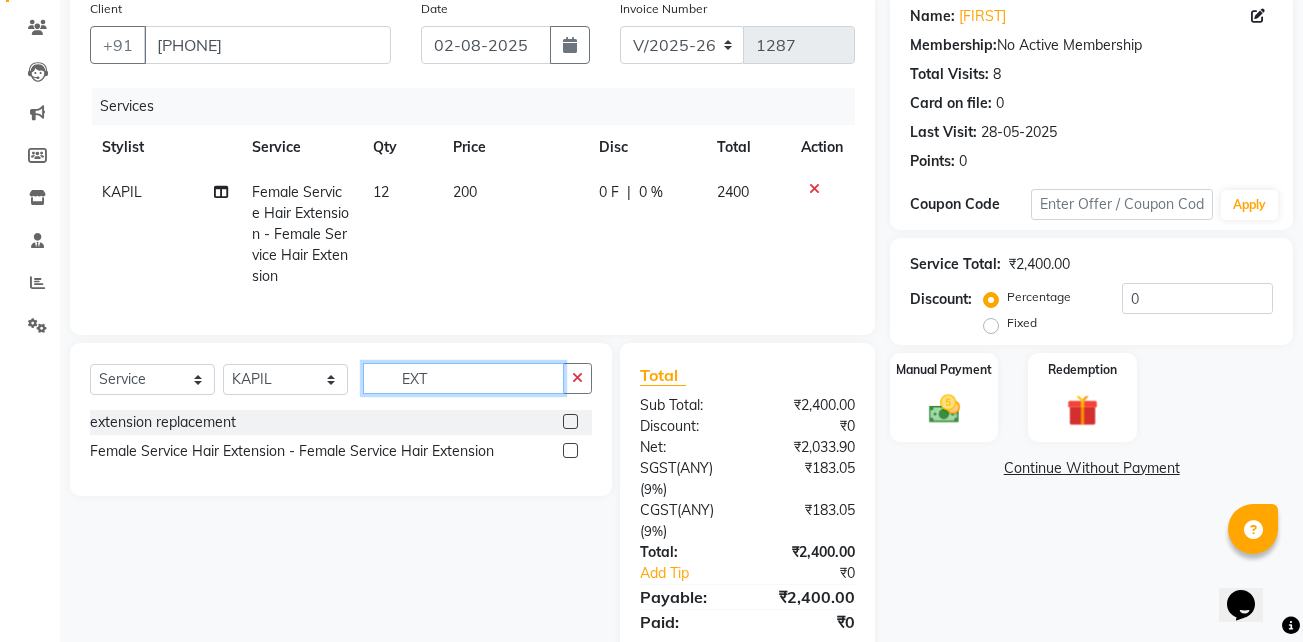 click on "EXT" 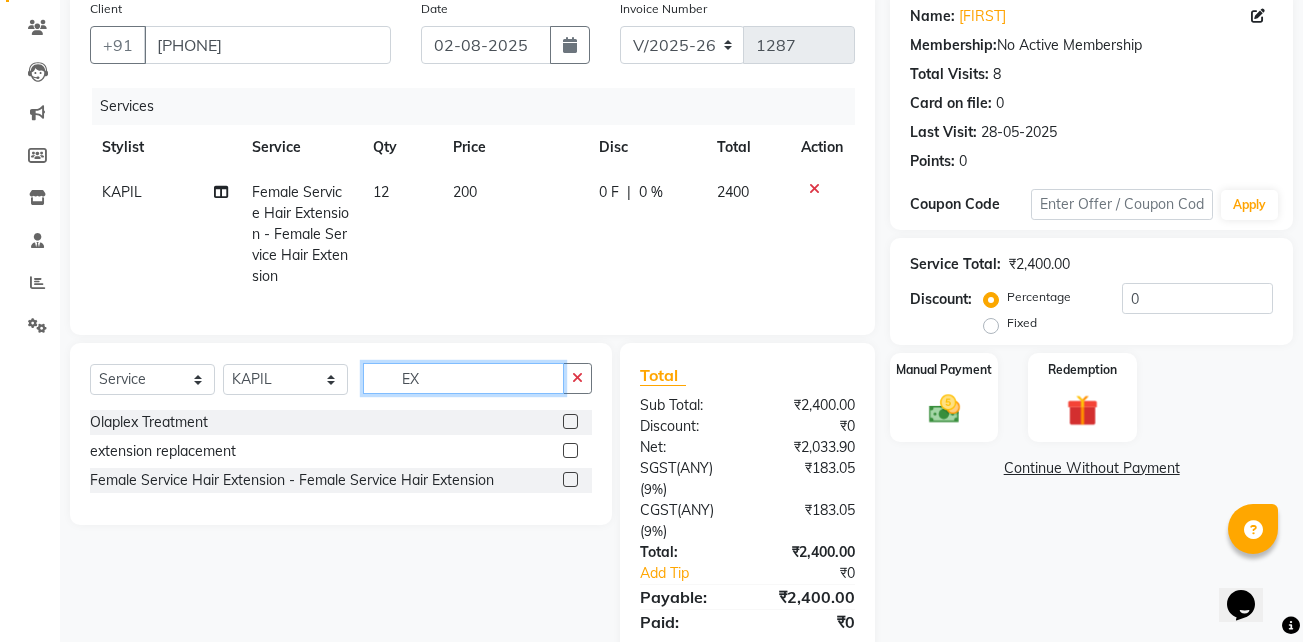 type on "E" 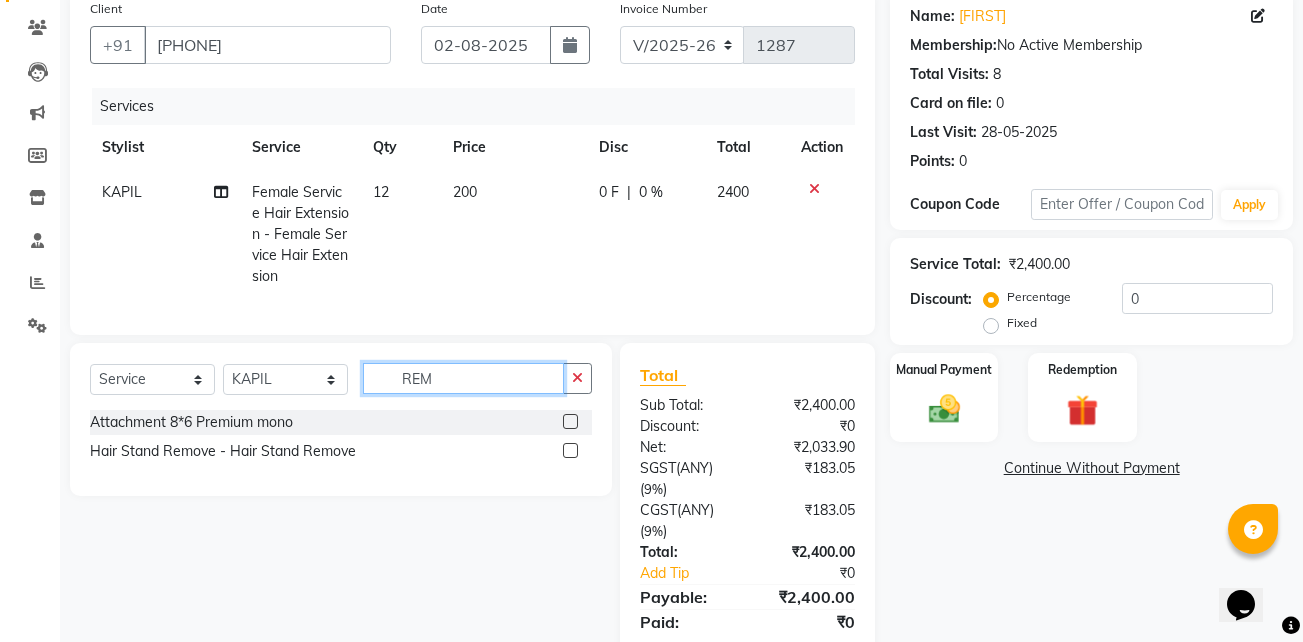 type on "REM" 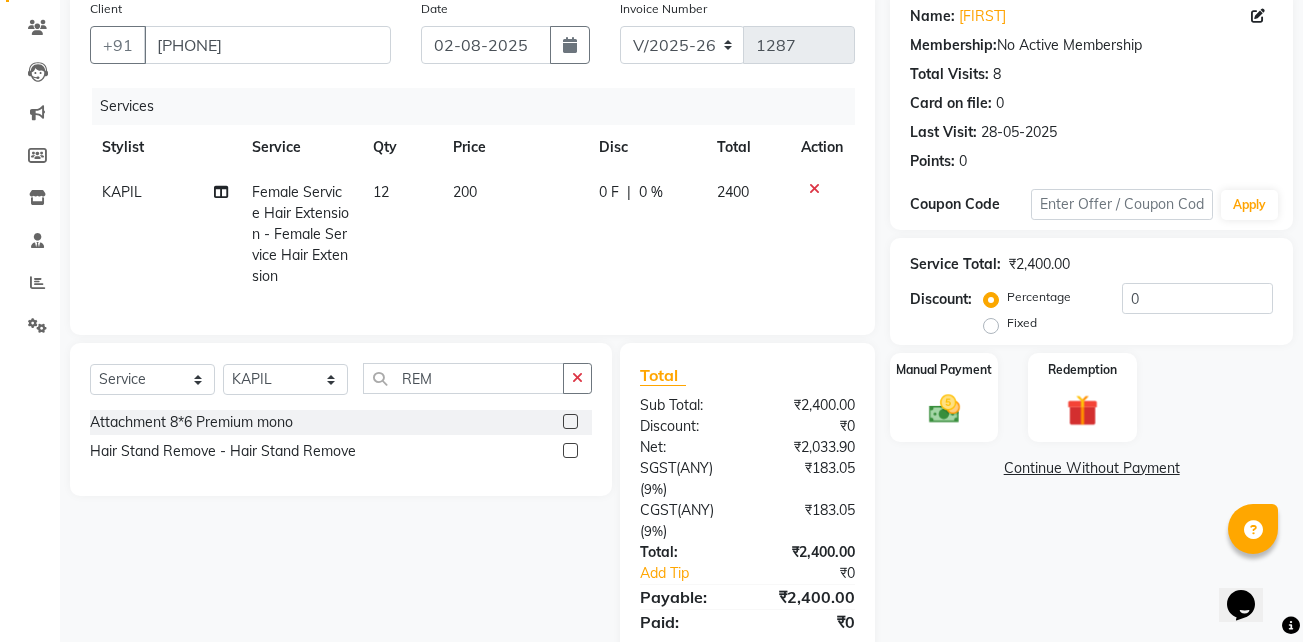 click 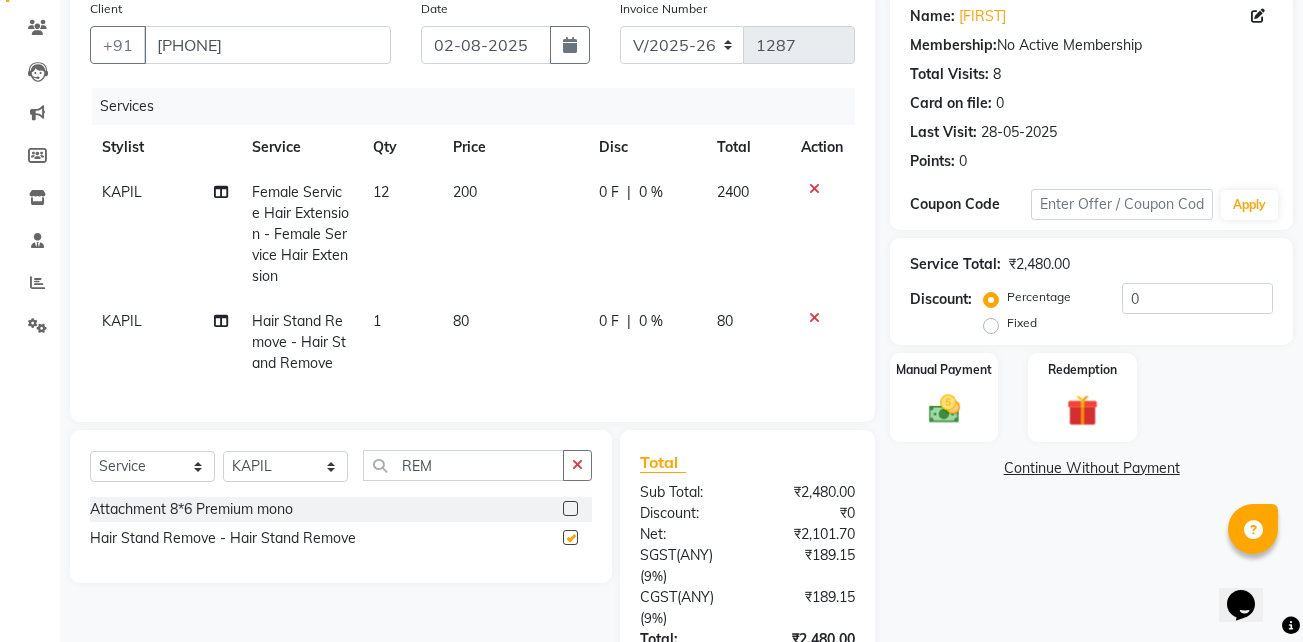 checkbox on "false" 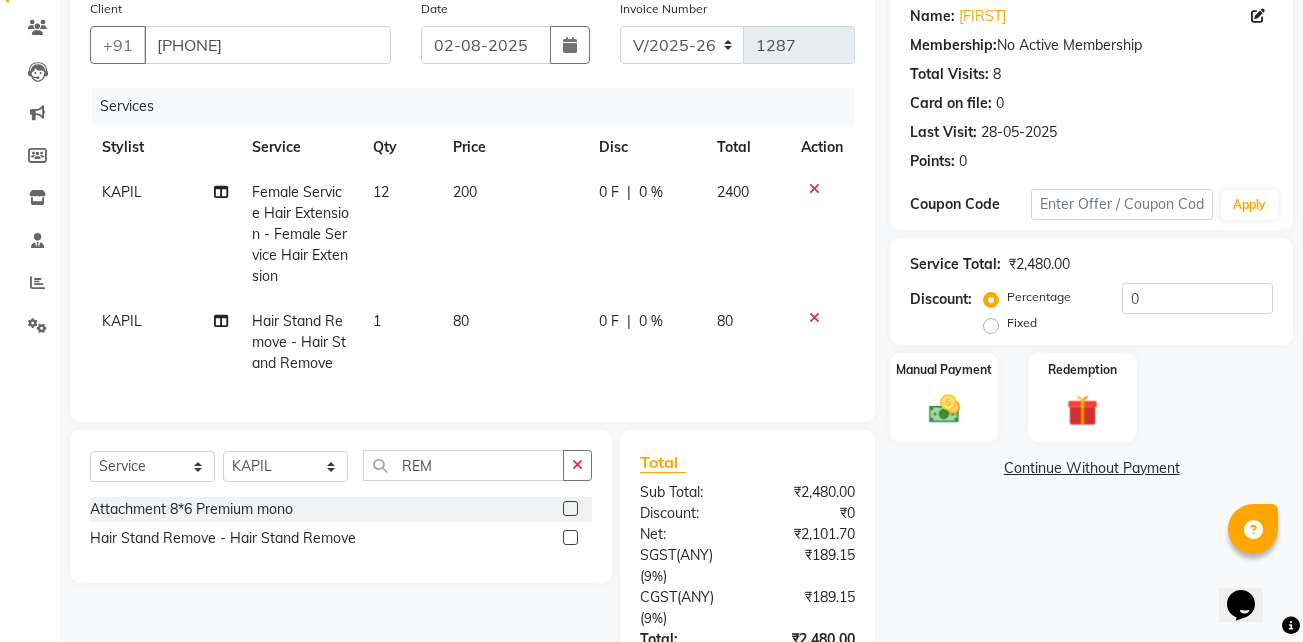 click 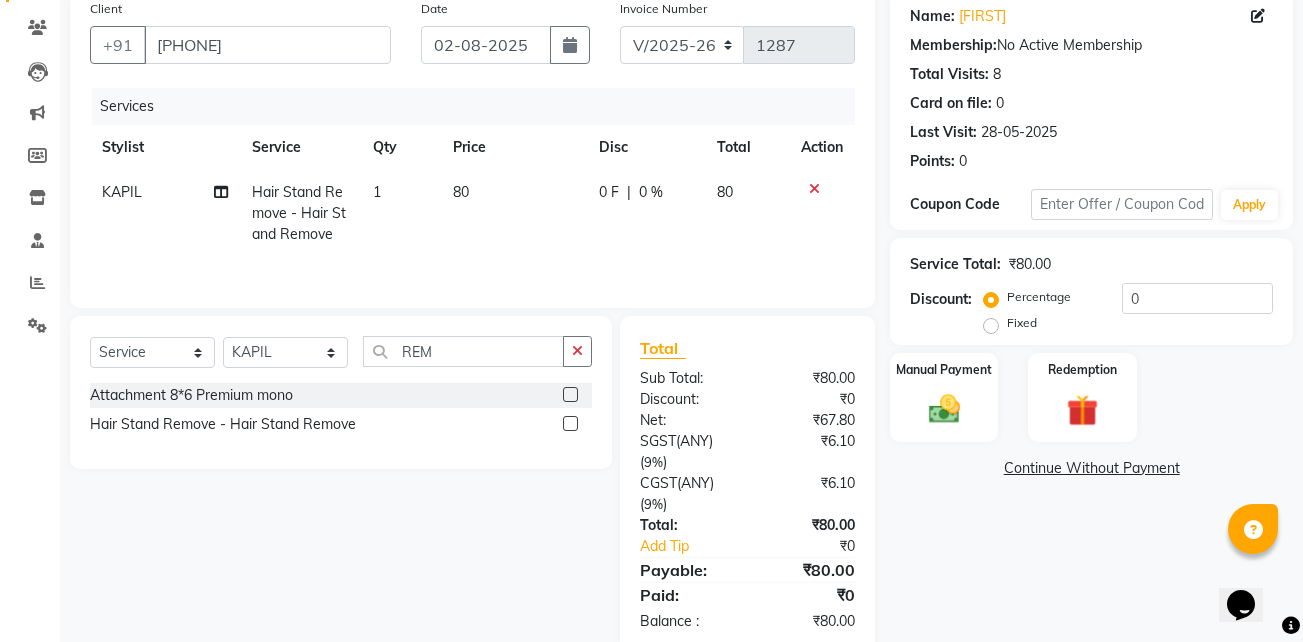 click on "1" 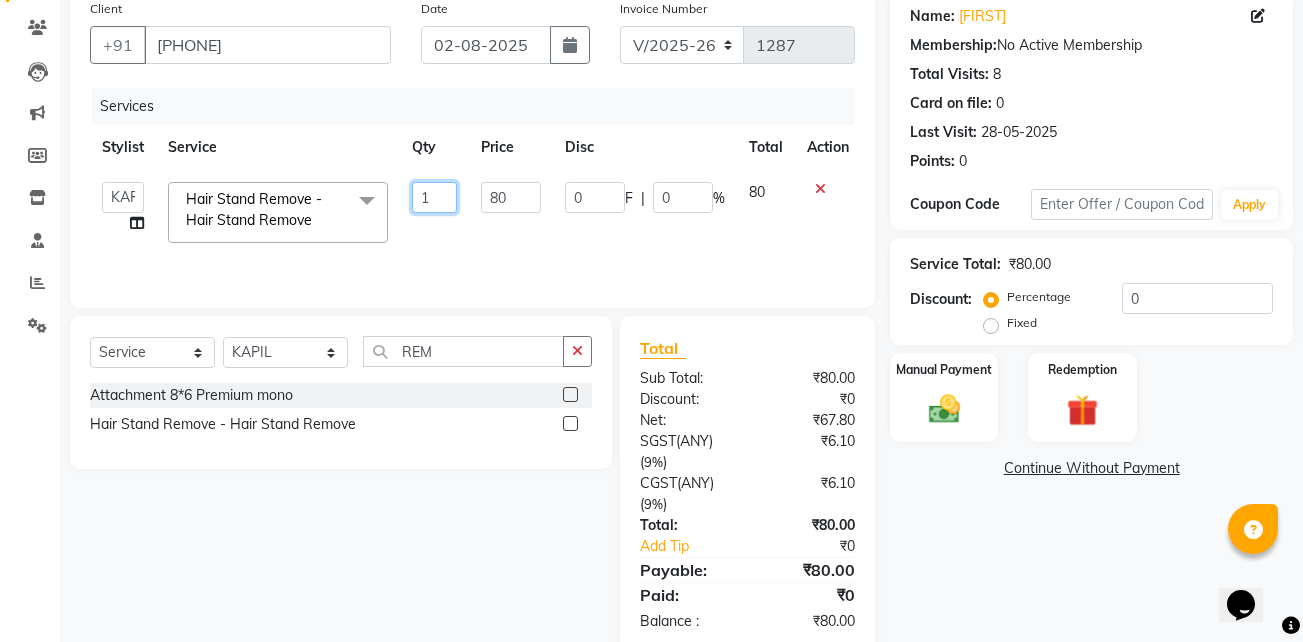 click on "1" 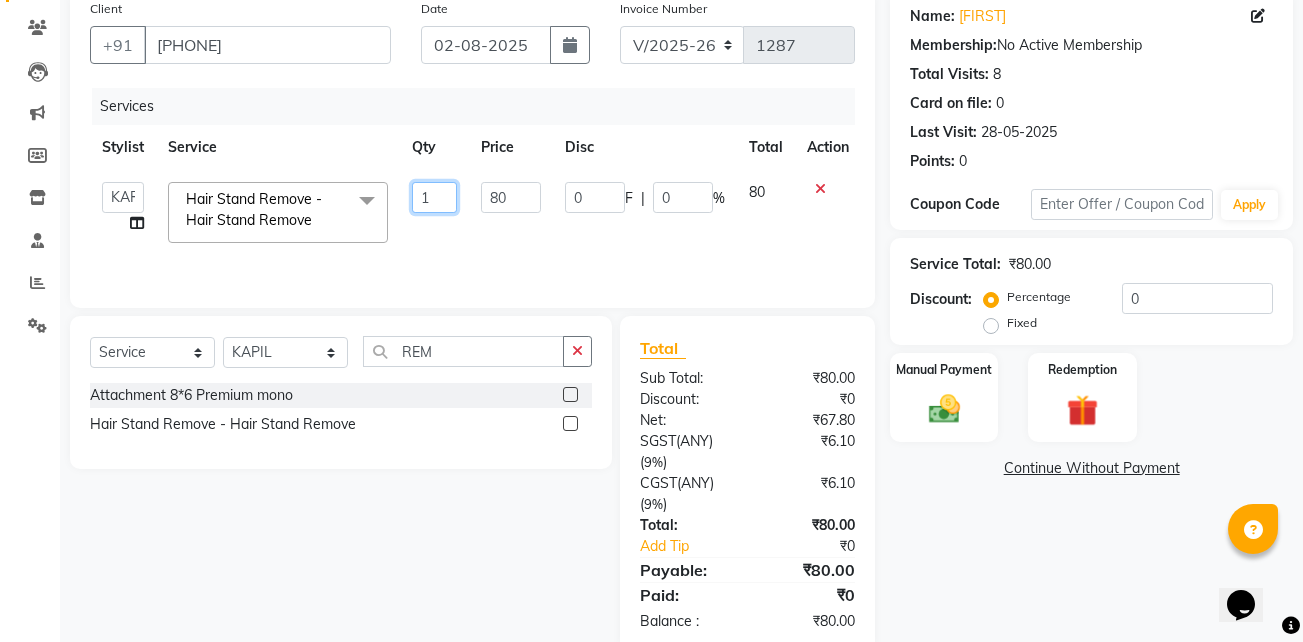 type on "12" 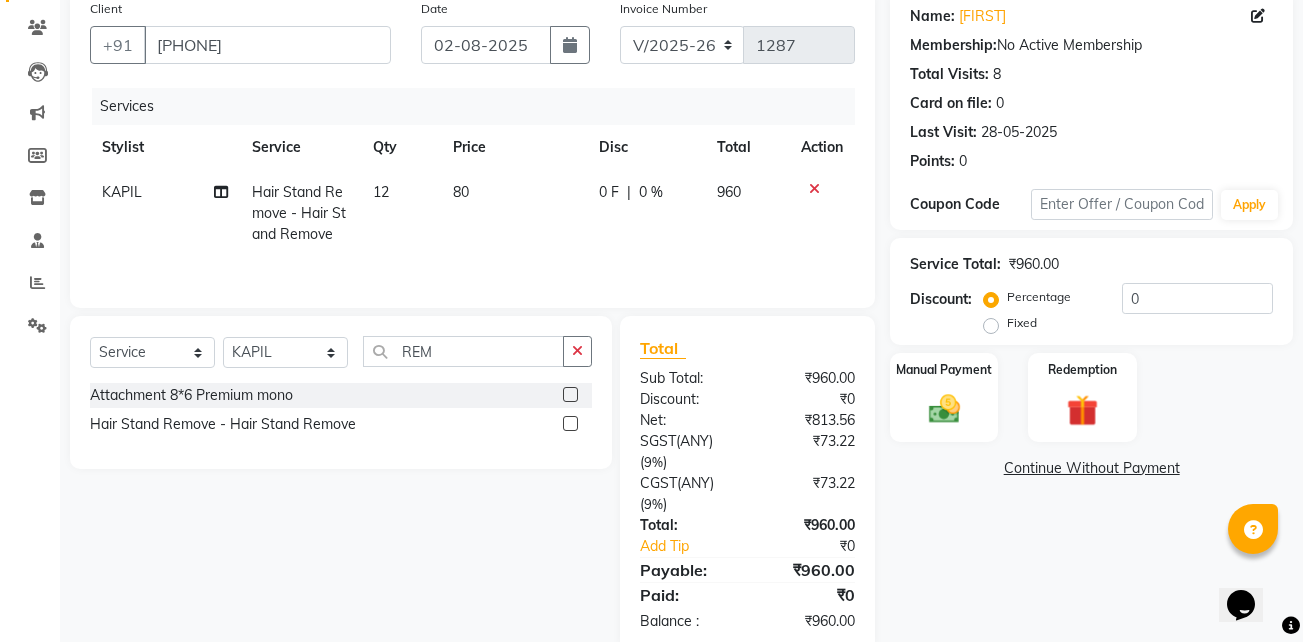 click on "80" 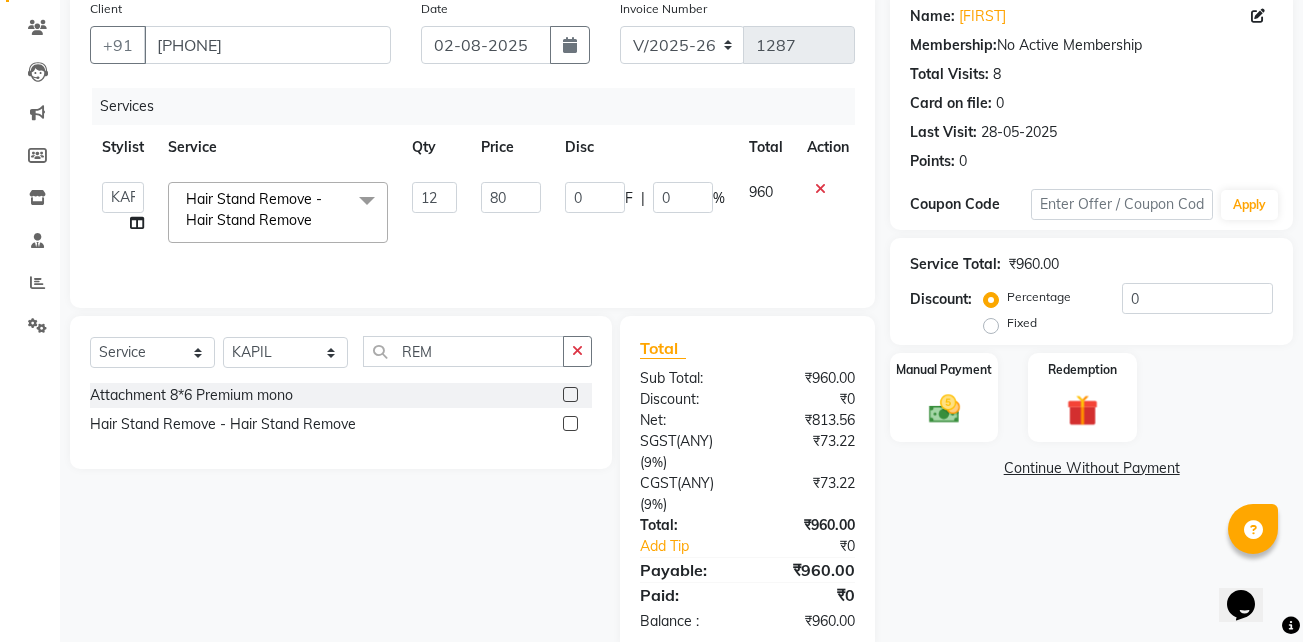 scroll, scrollTop: 200, scrollLeft: 0, axis: vertical 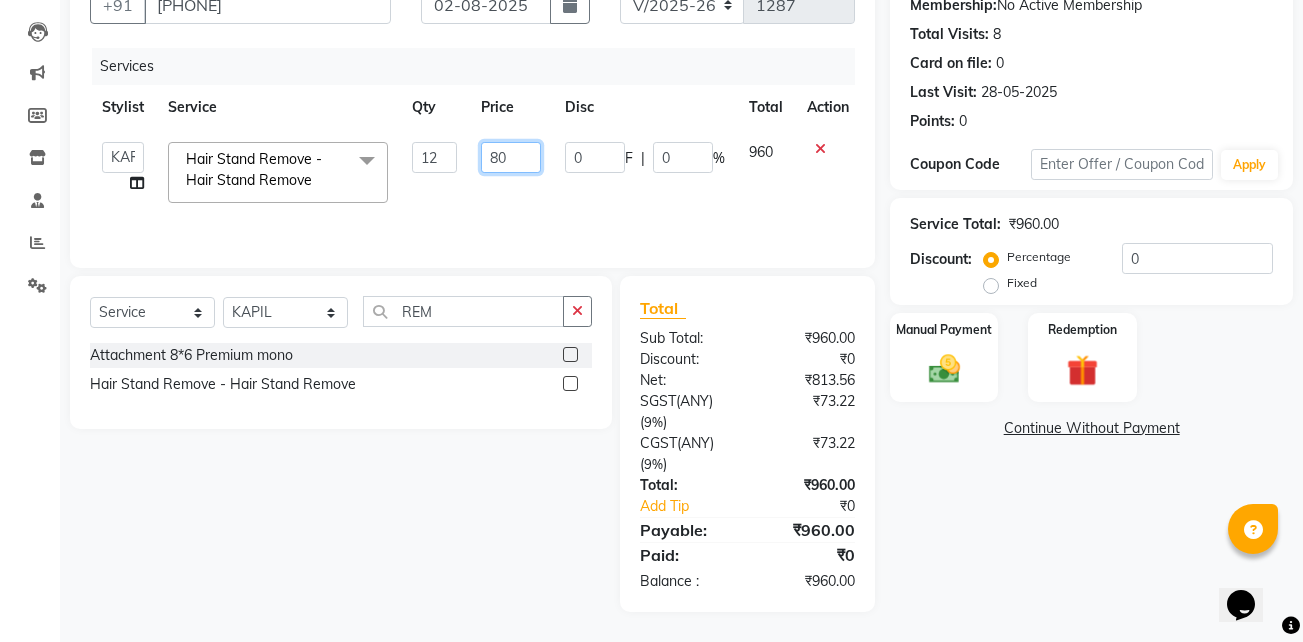 click on "80" 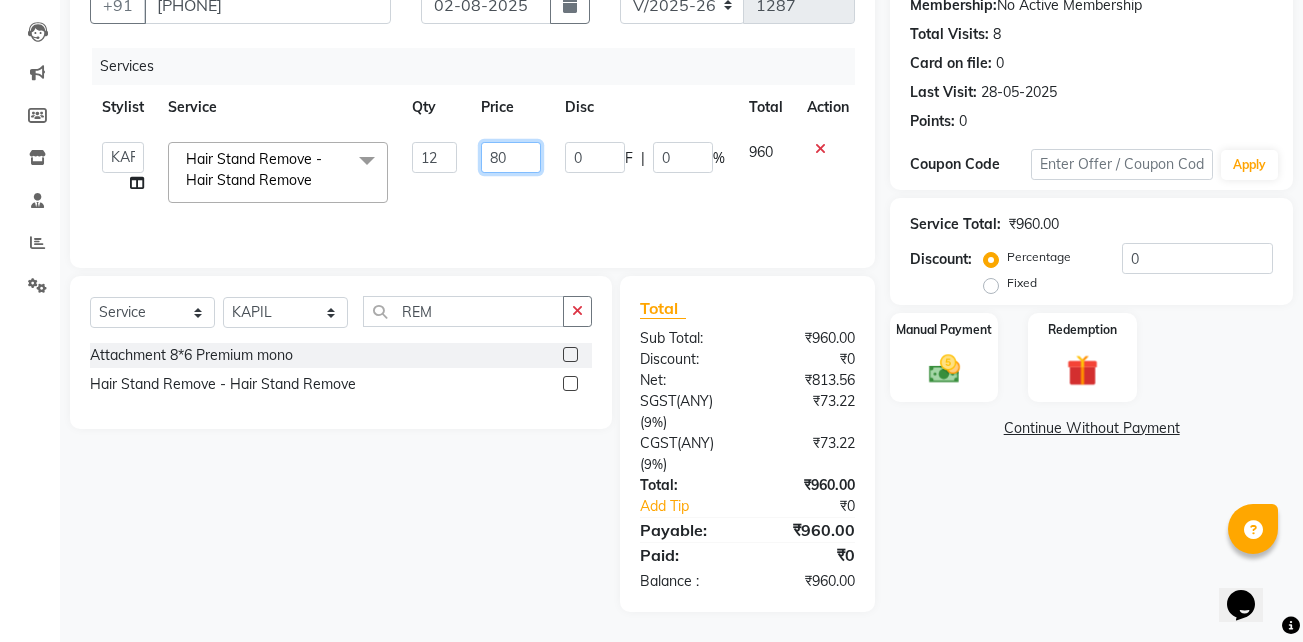 type on "8" 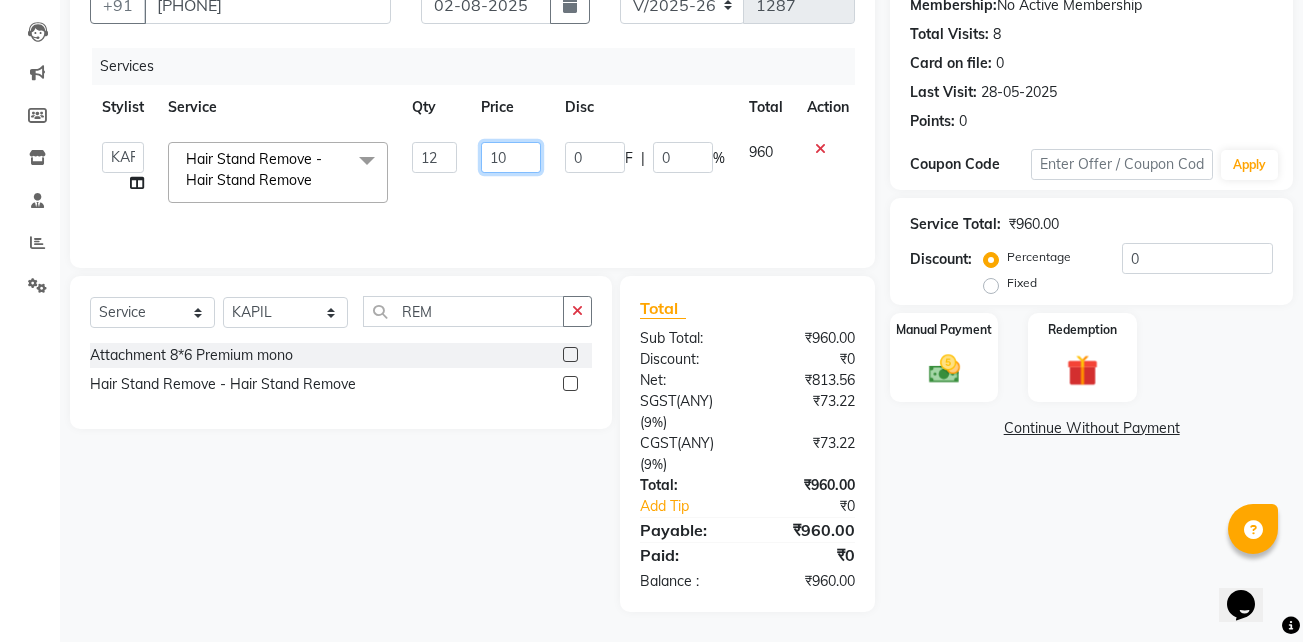 type on "100" 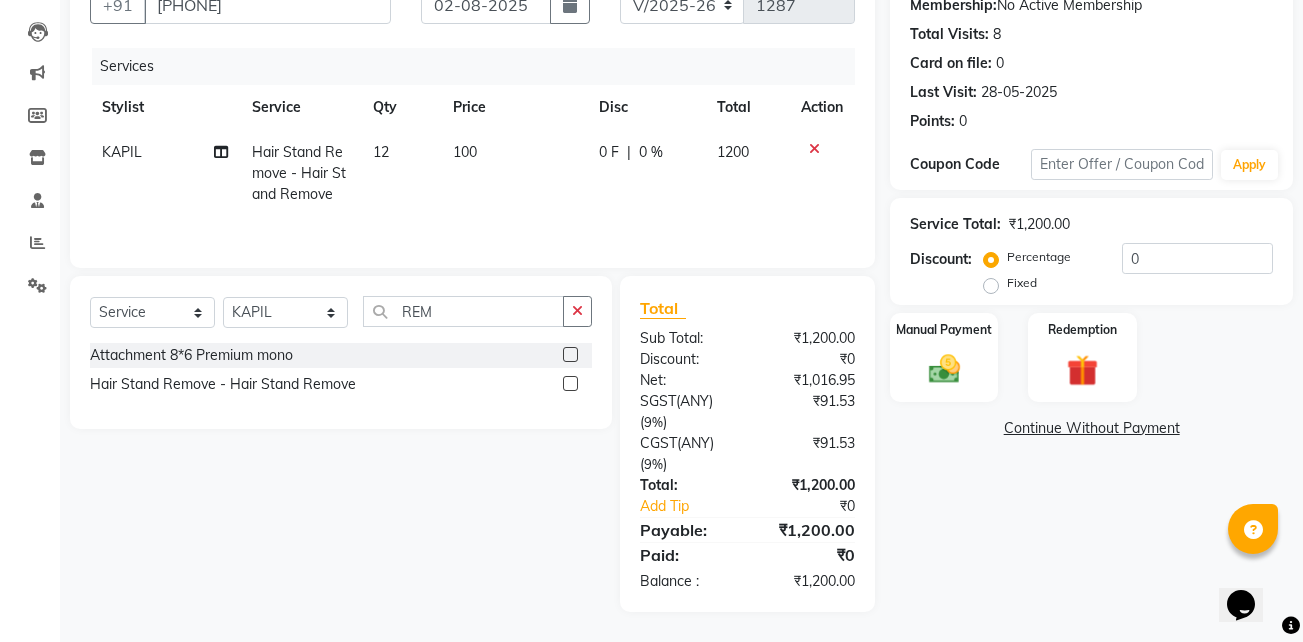 click on "100" 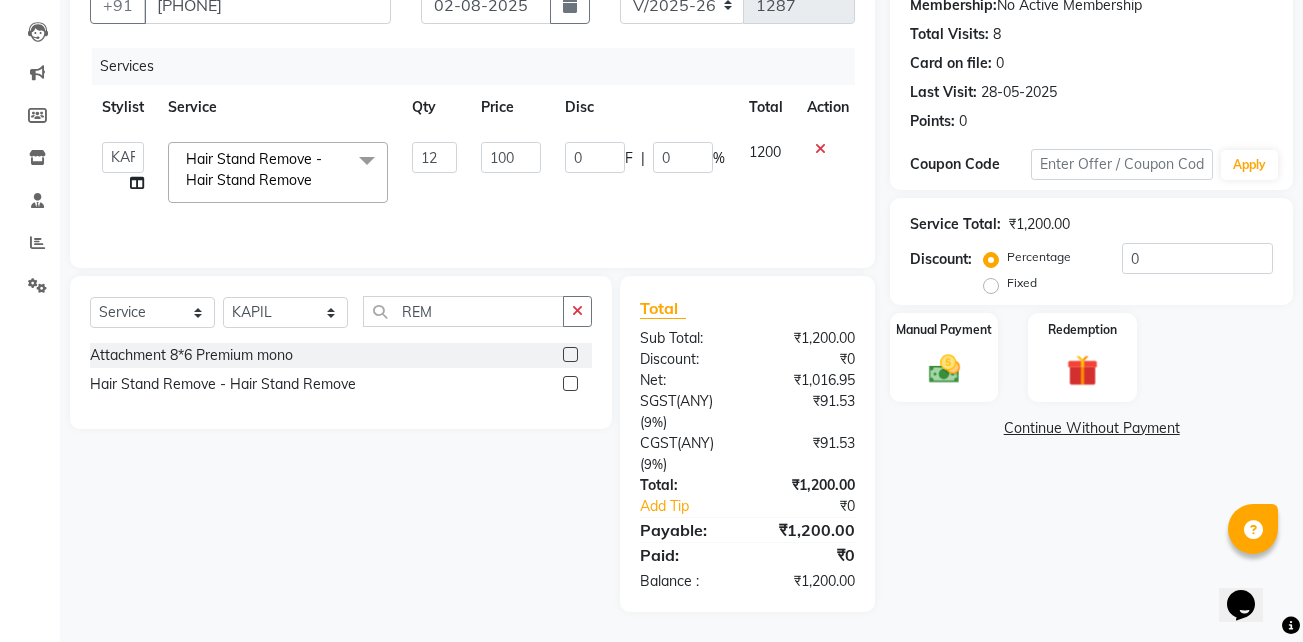 click on "100" 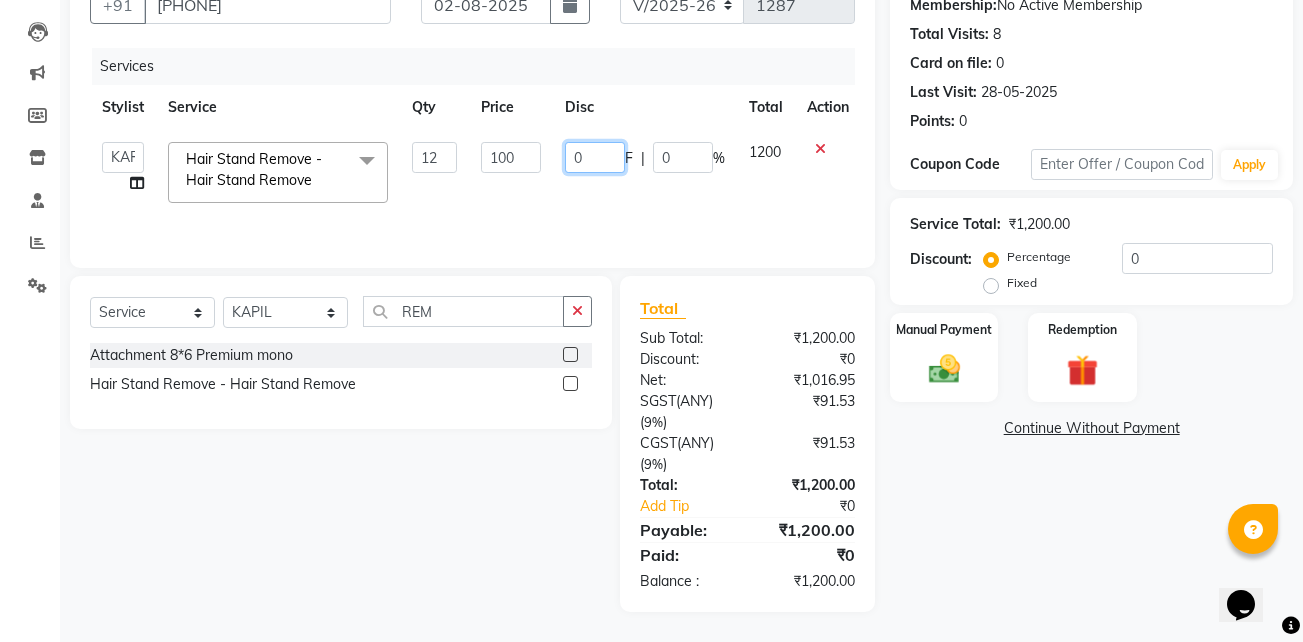click on "0" 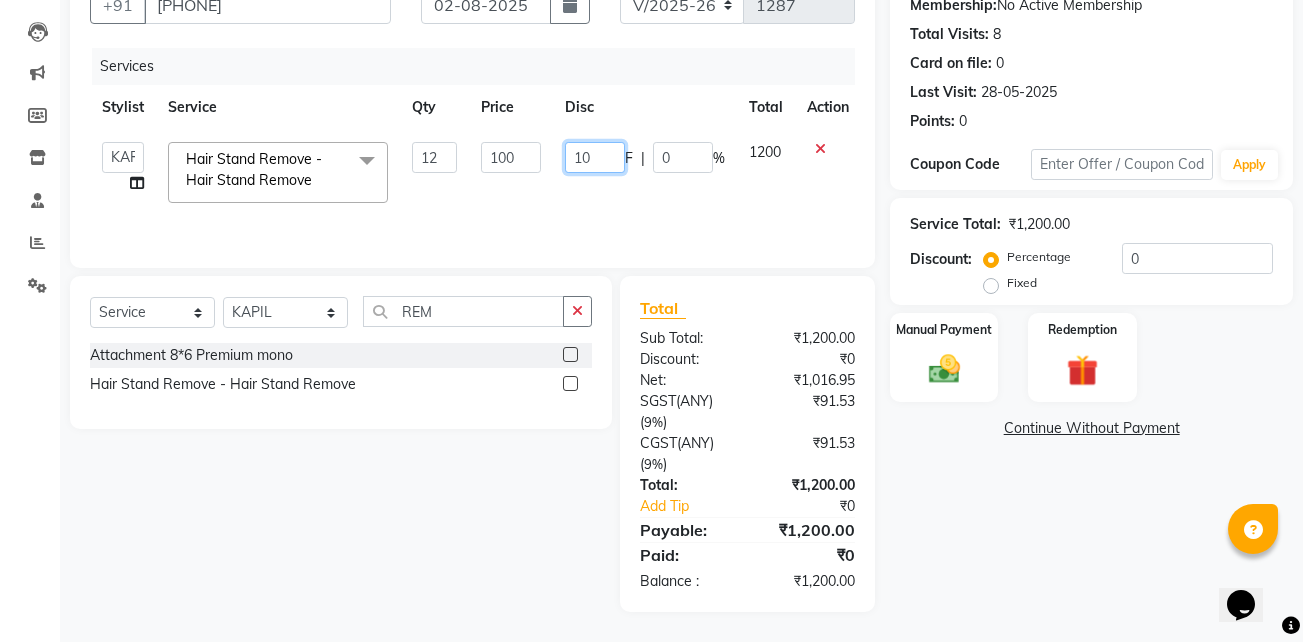 type on "1" 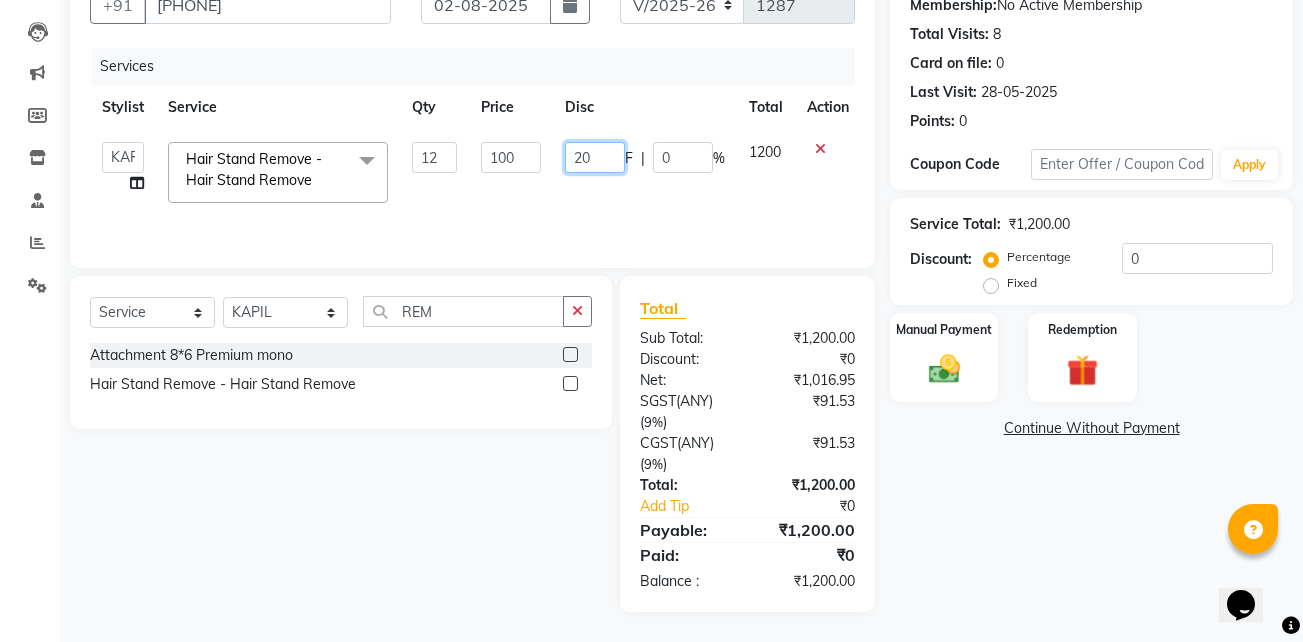 type on "200" 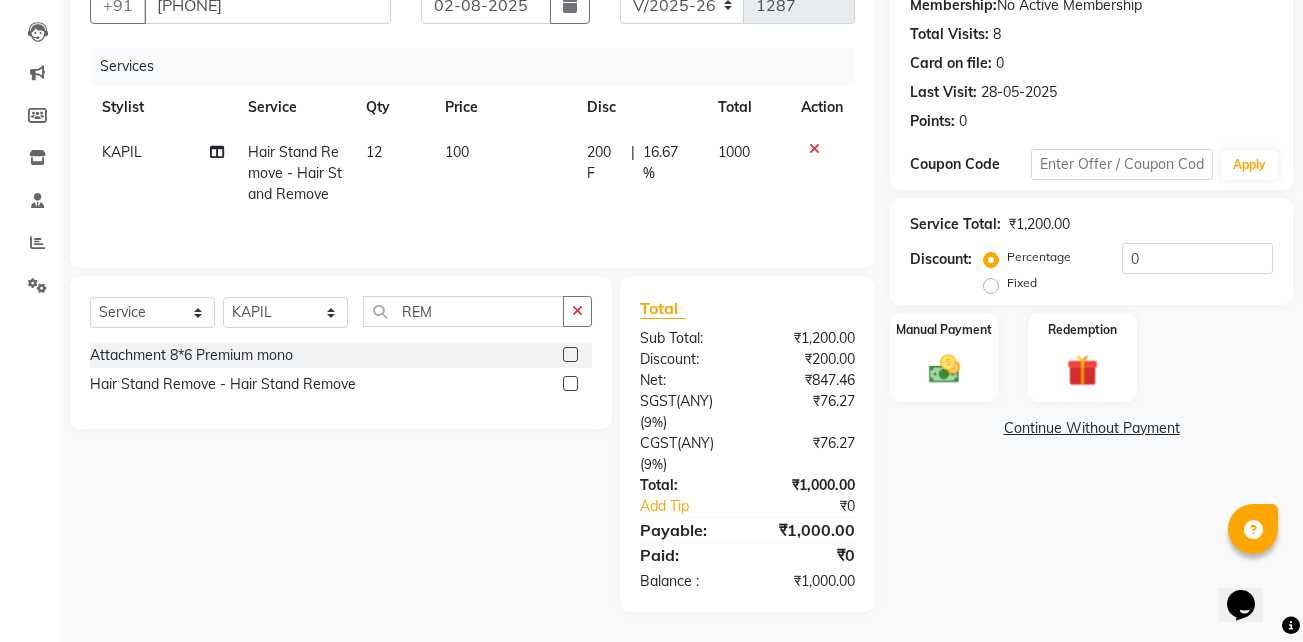 click on "Name: [FIRST]  Membership:  No Active Membership  Total Visits:  8 Card on file:  0 Last Visit:   28-05-2025 Points:   0  Coupon Code Apply Service Total:  ₹1,200.00  Discount:  Percentage   Fixed  0 Manual Payment Redemption  Continue Without Payment" 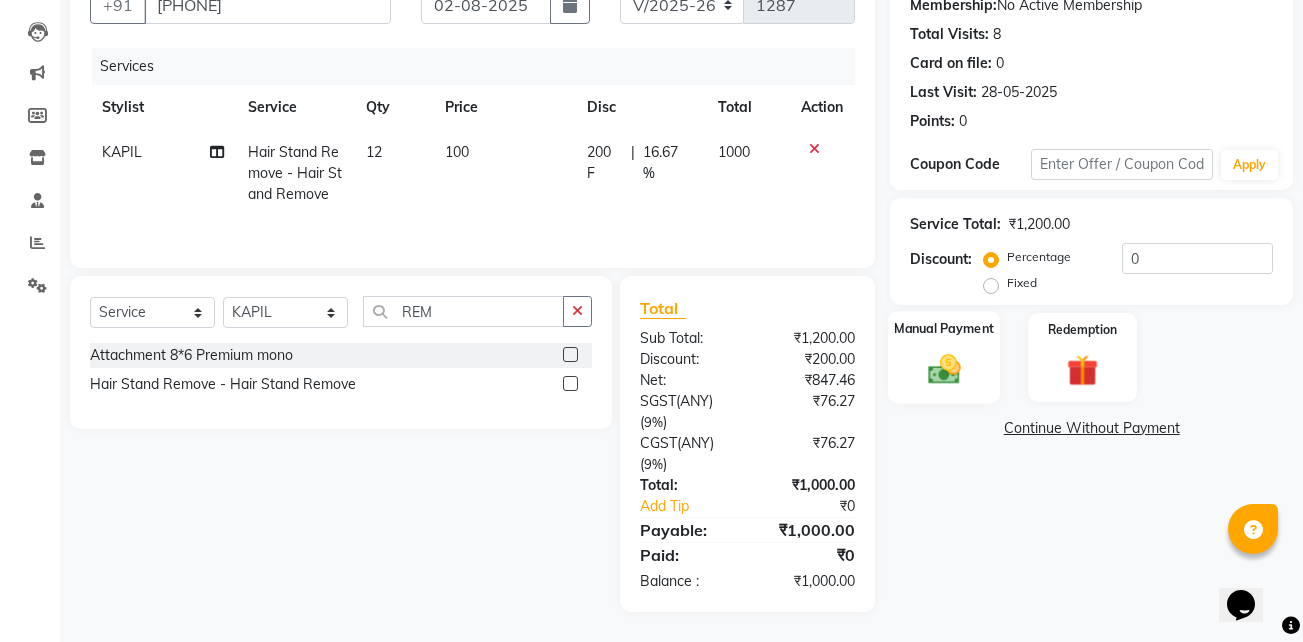 click 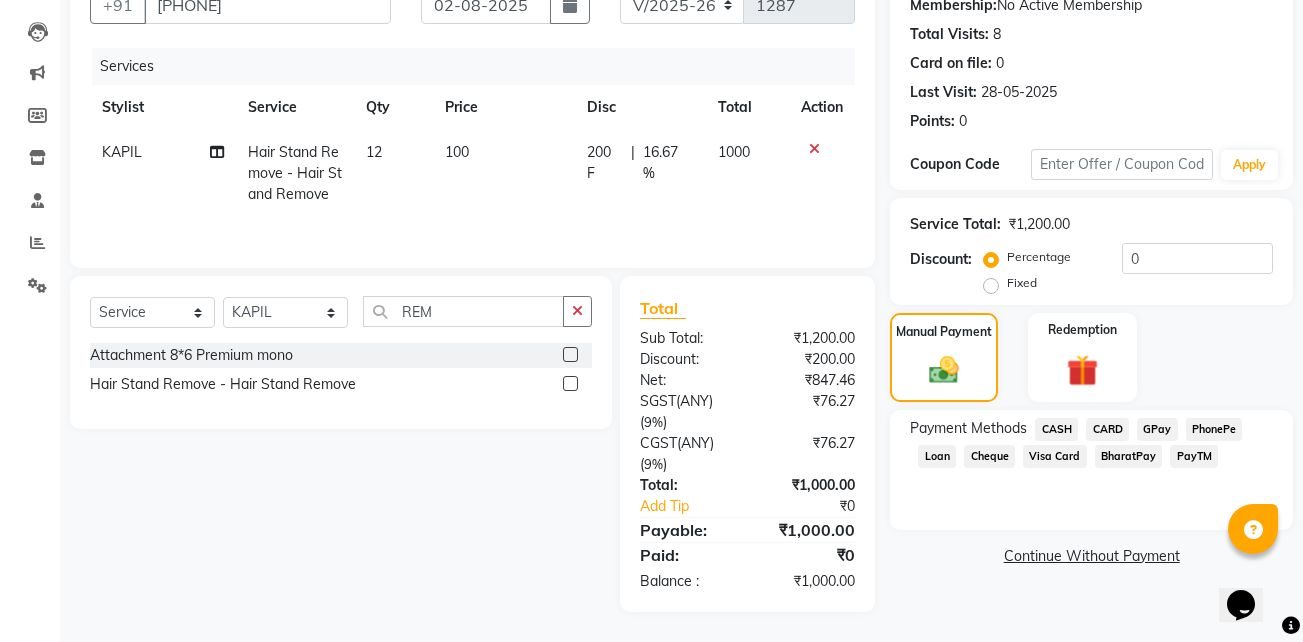 click on "CASH" 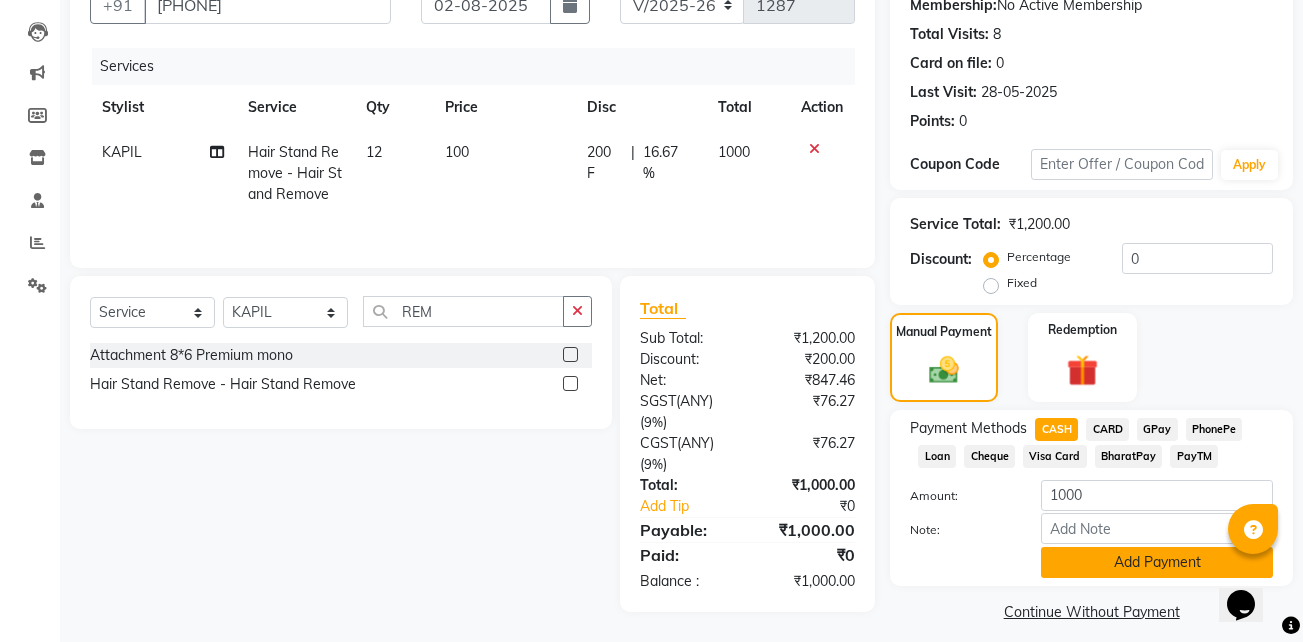 click on "Add Payment" 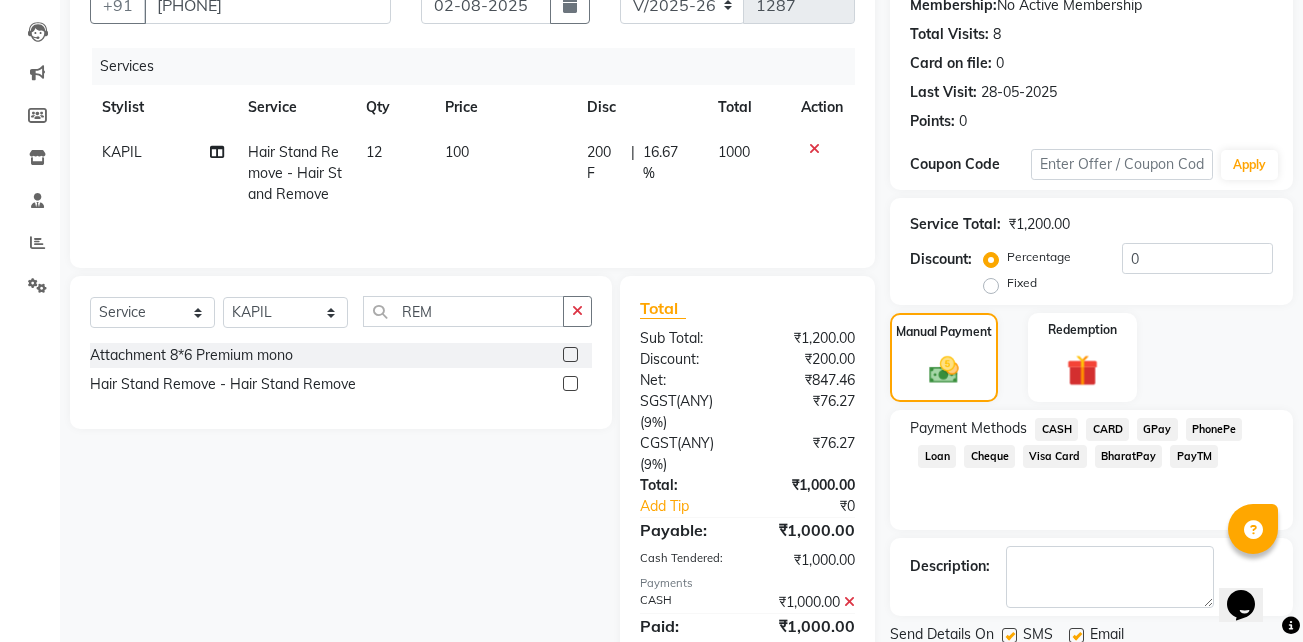 scroll, scrollTop: 272, scrollLeft: 0, axis: vertical 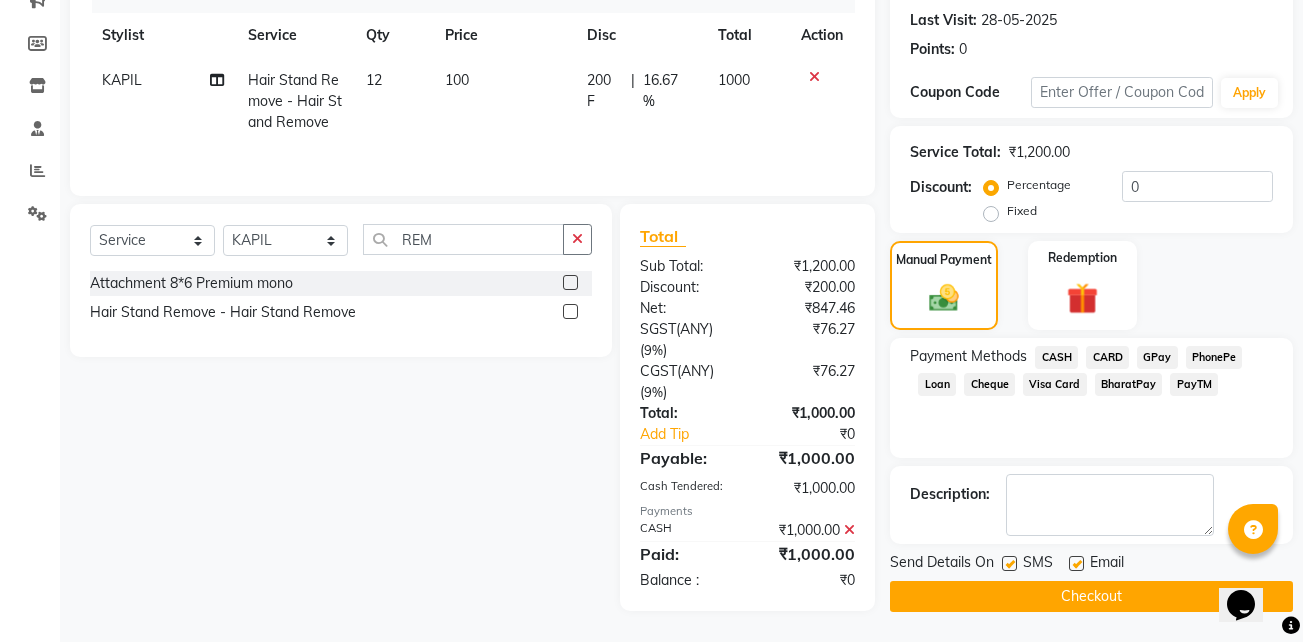 click 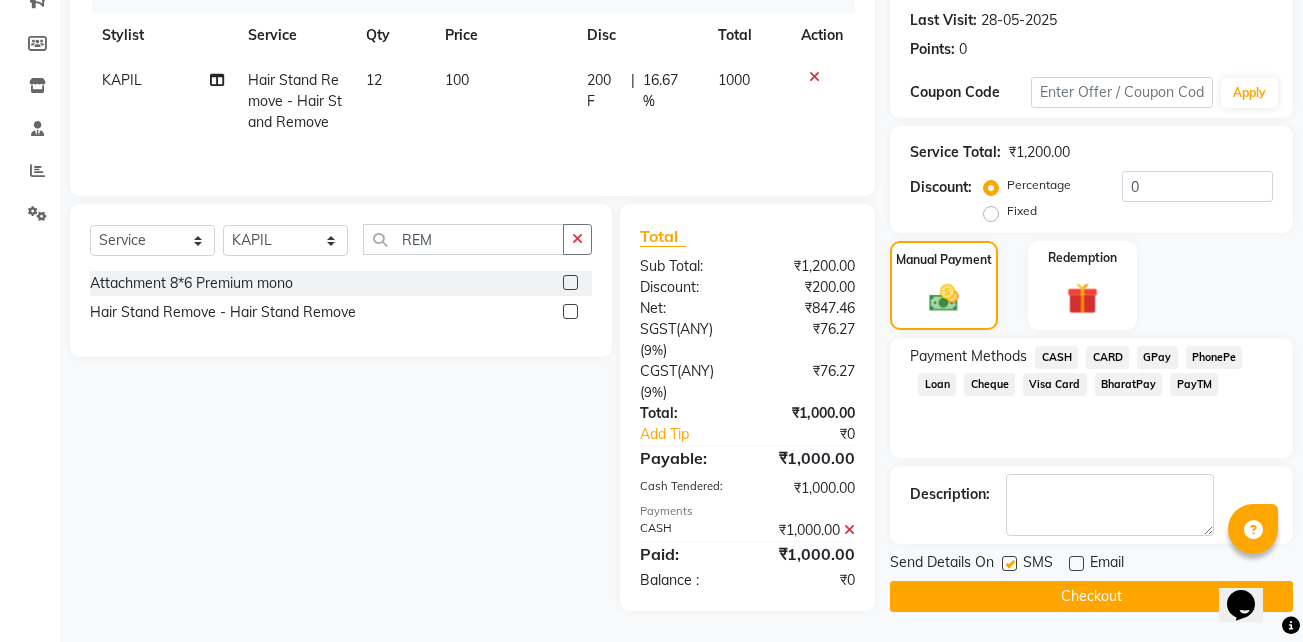 click 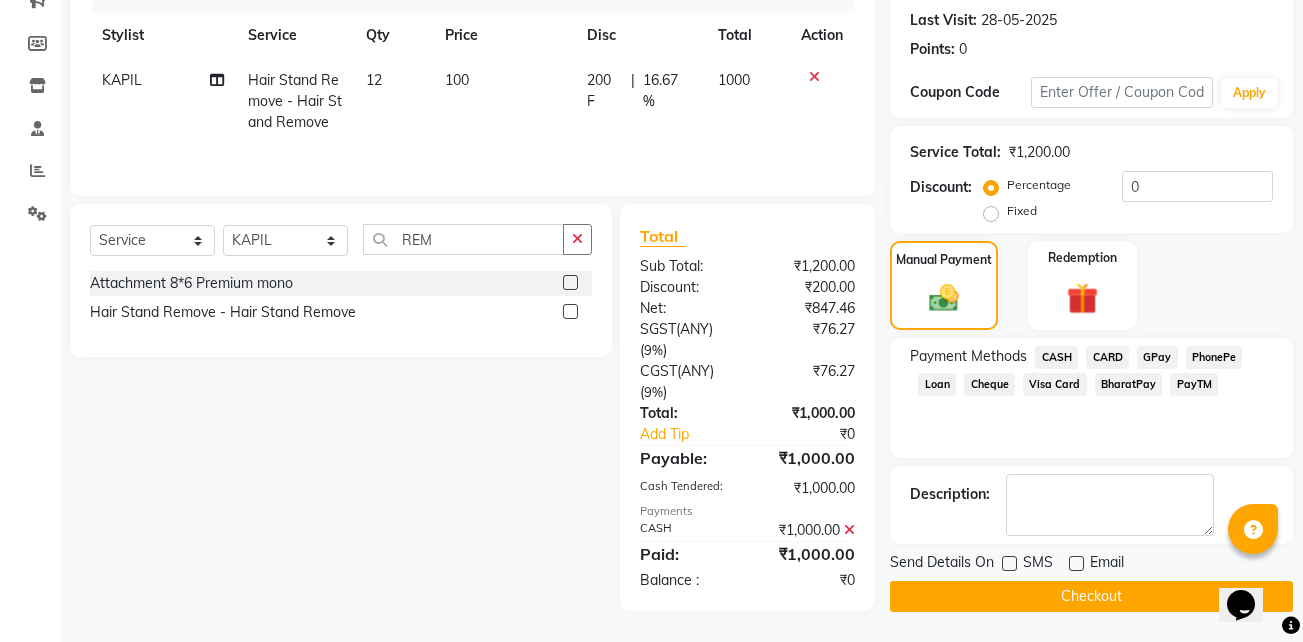 click on "Checkout" 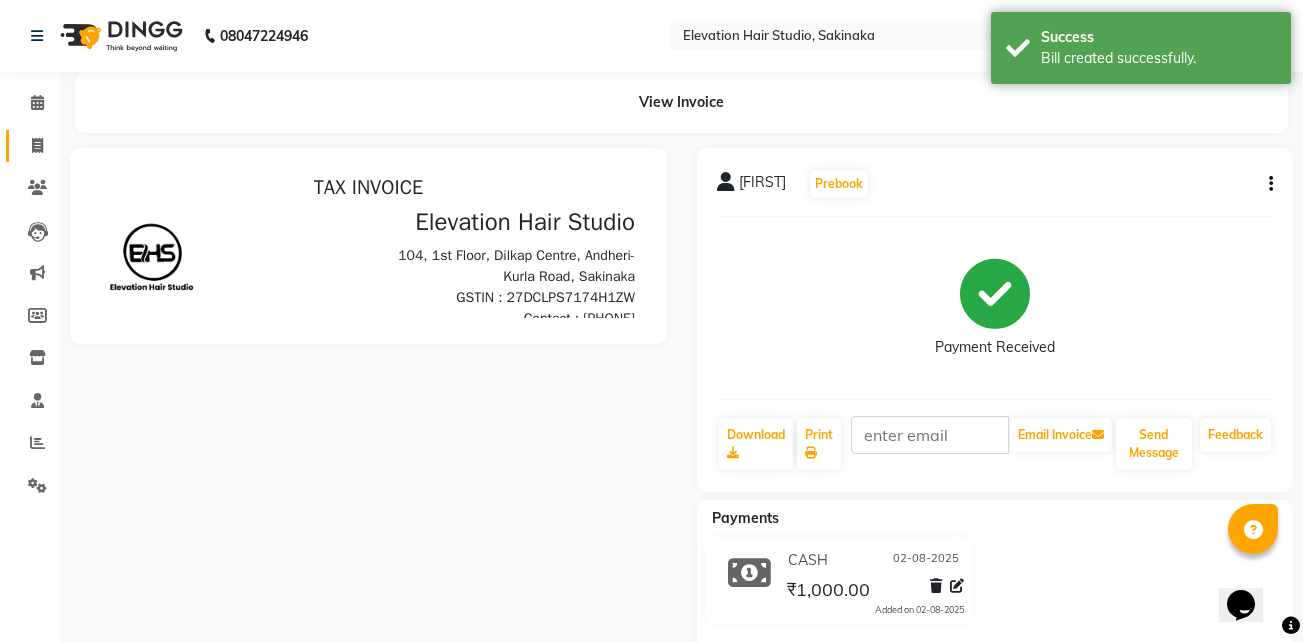 scroll, scrollTop: 0, scrollLeft: 0, axis: both 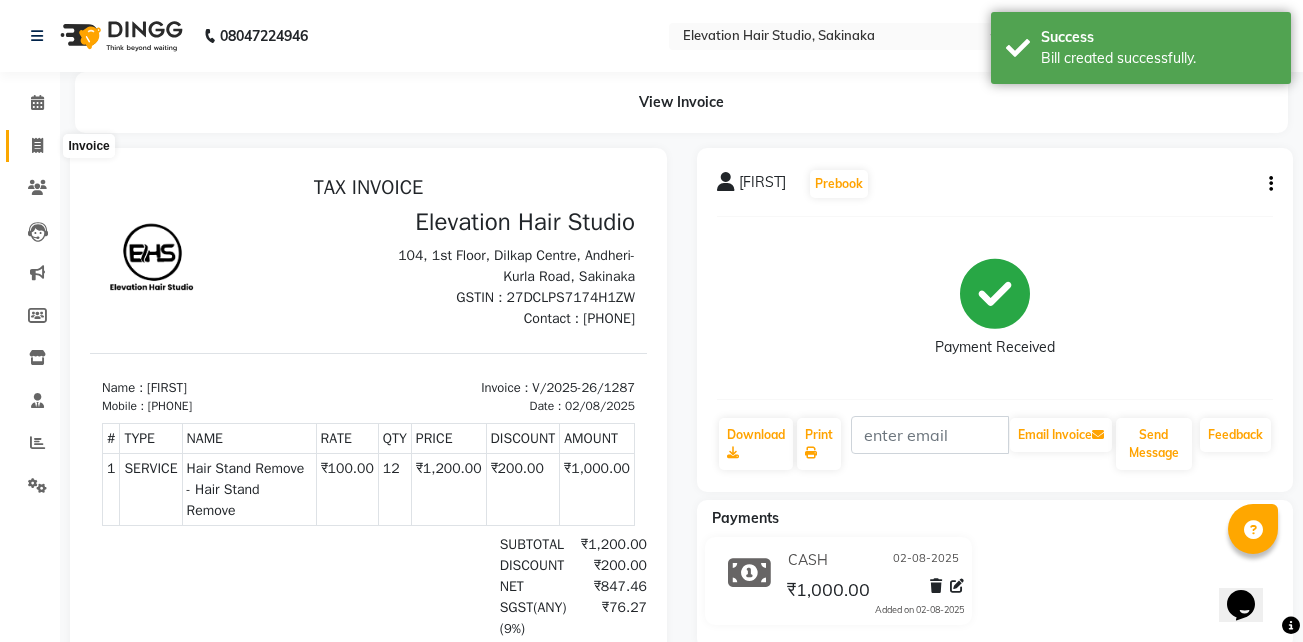 click 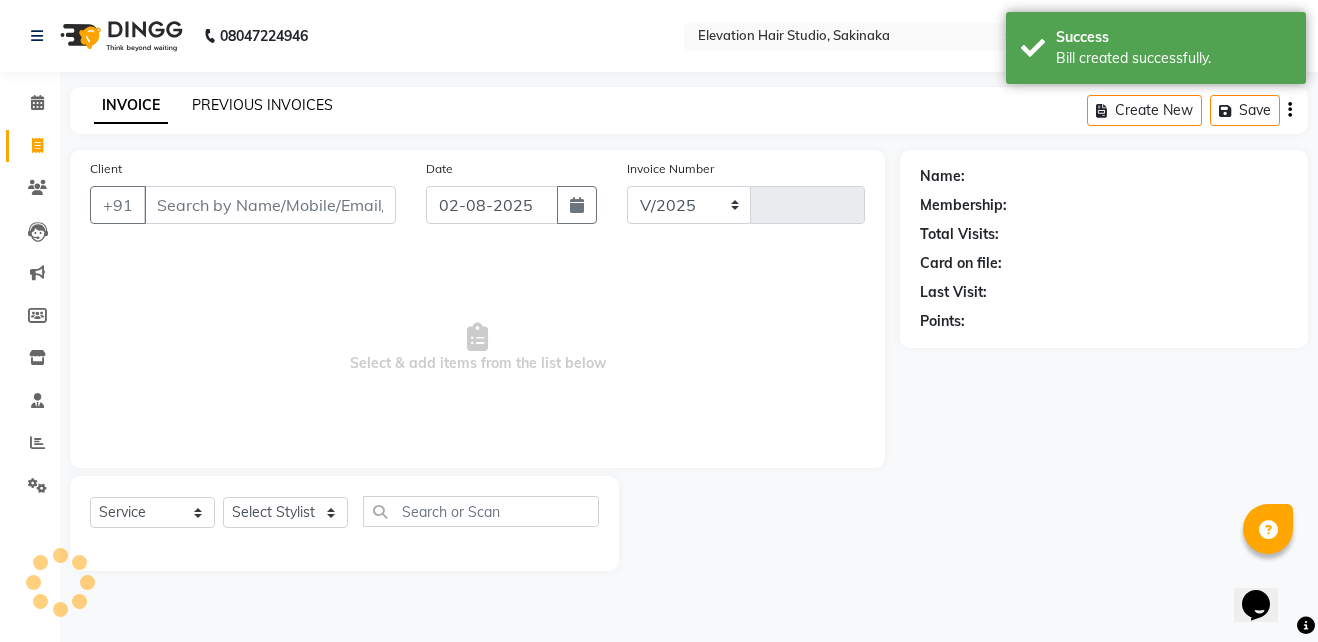 select on "4949" 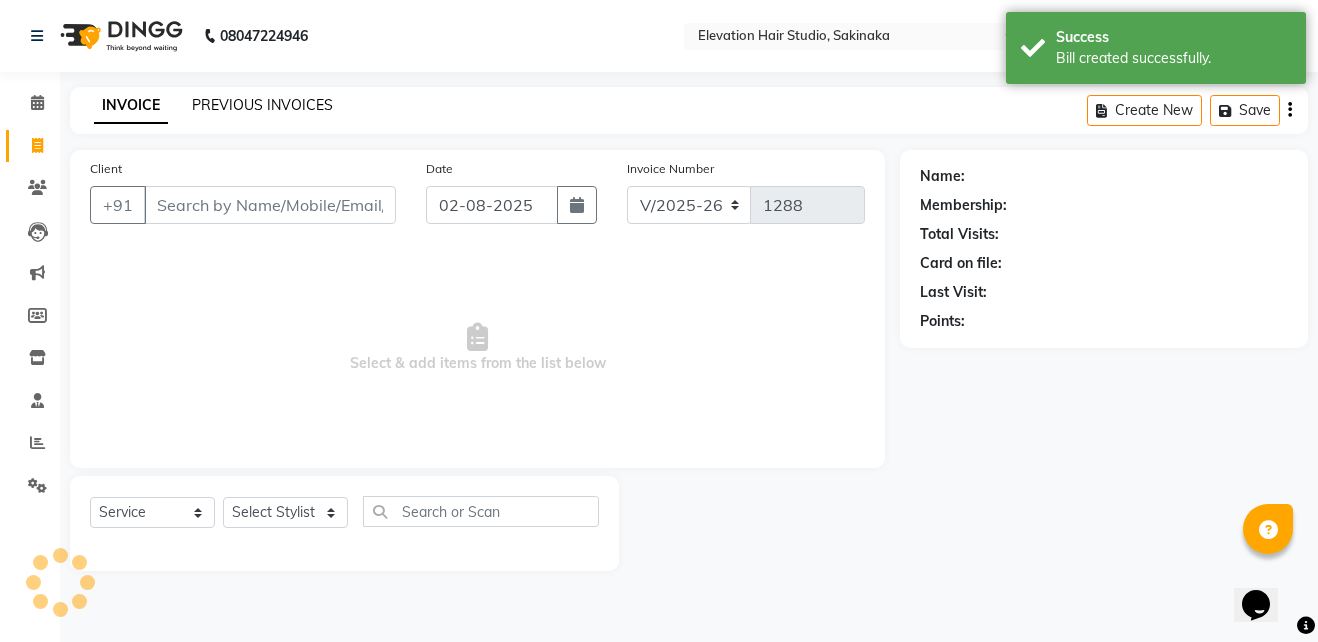 click on "PREVIOUS INVOICES" 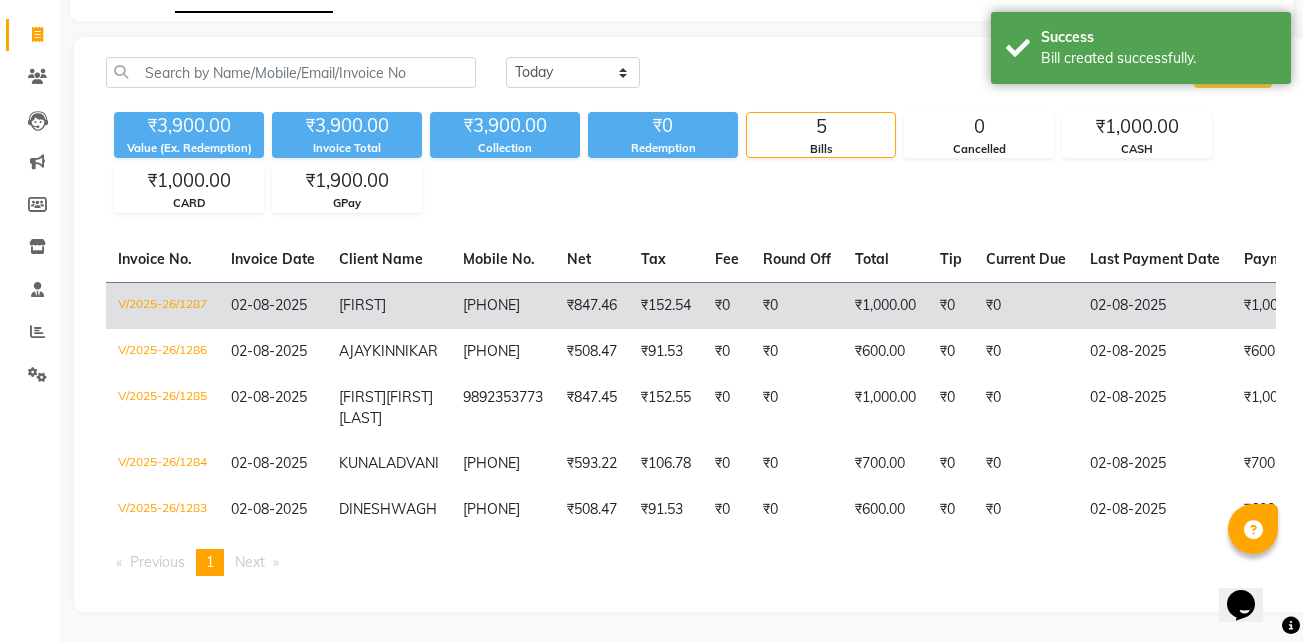 scroll, scrollTop: 145, scrollLeft: 0, axis: vertical 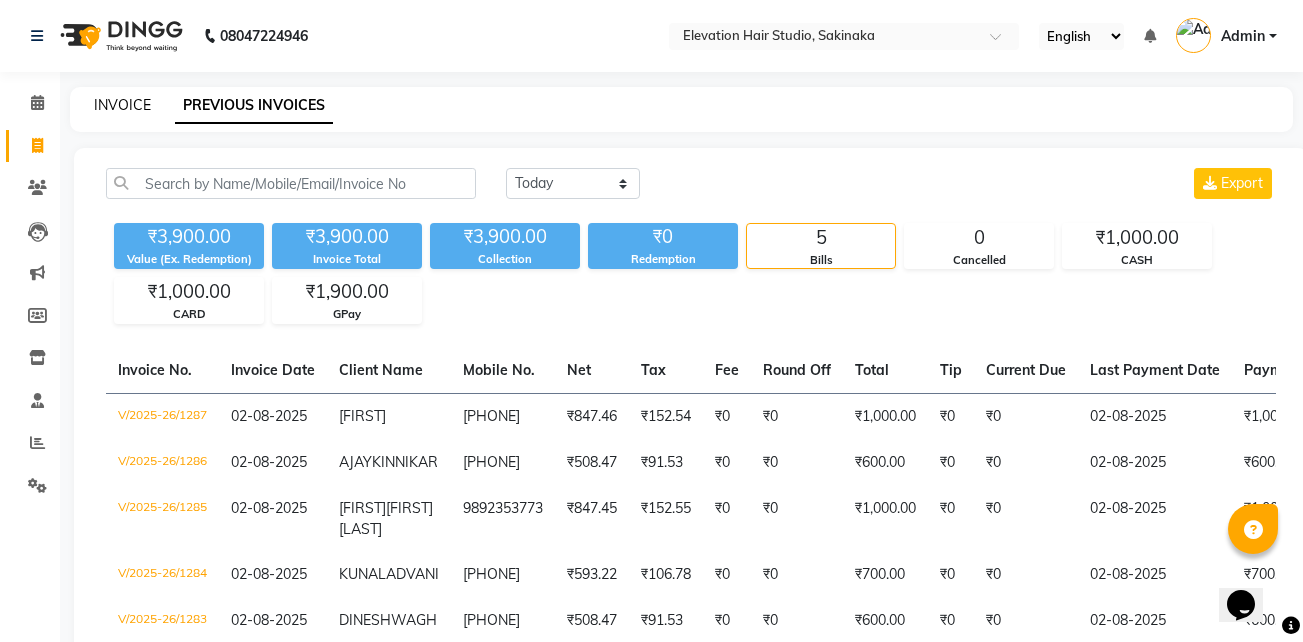 click on "INVOICE" 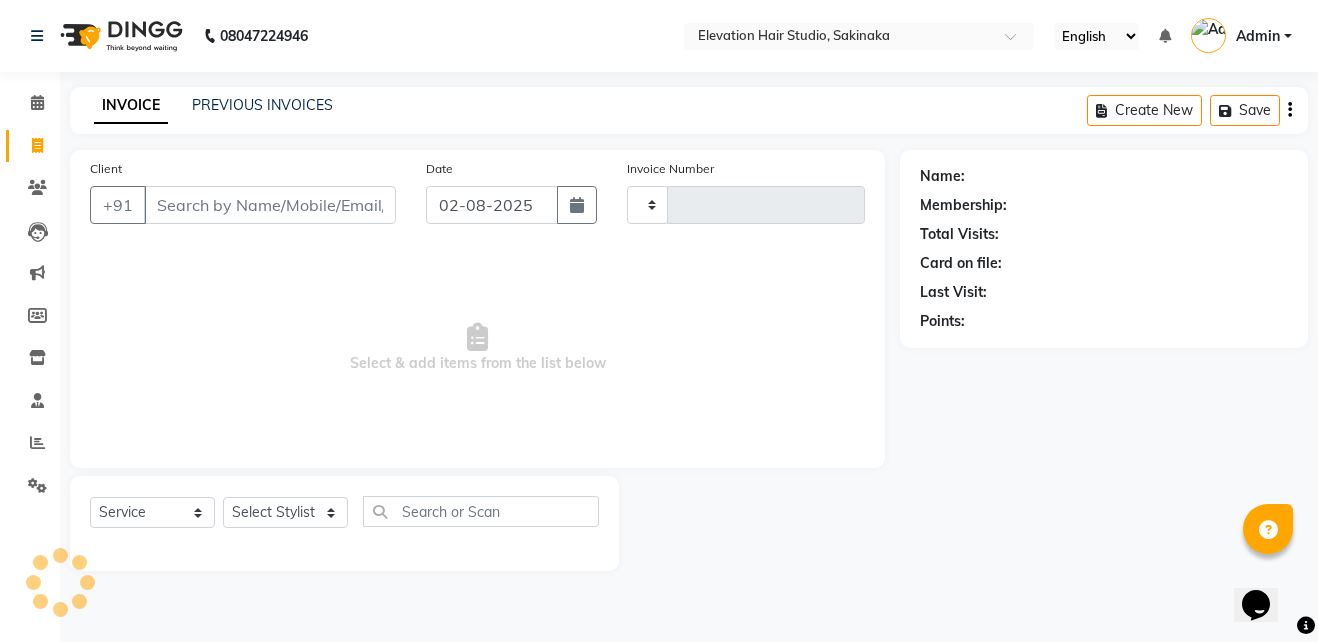 type on "1288" 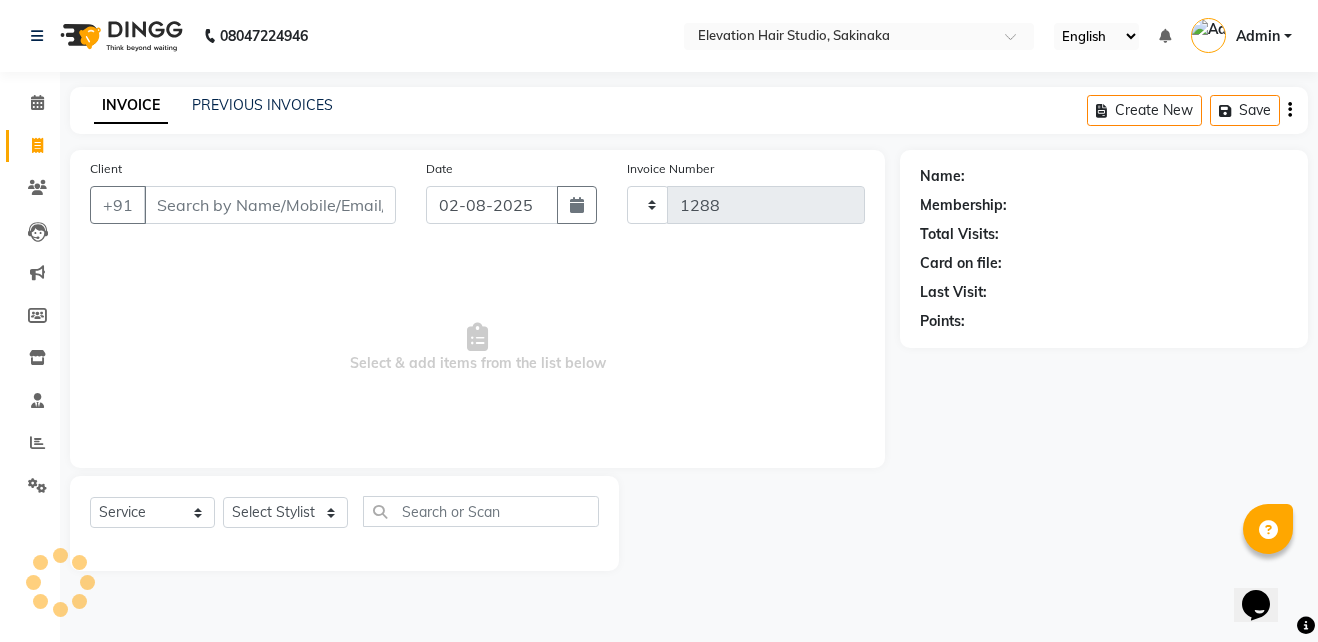select on "4949" 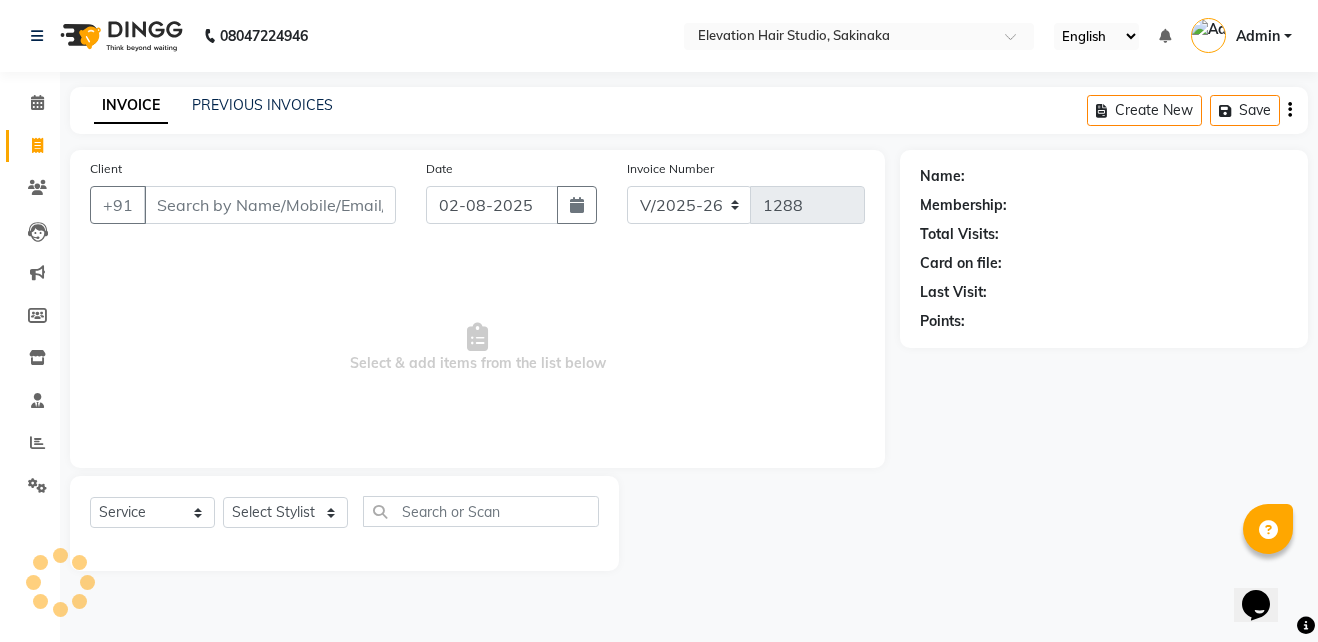 click on "Client" at bounding box center (270, 205) 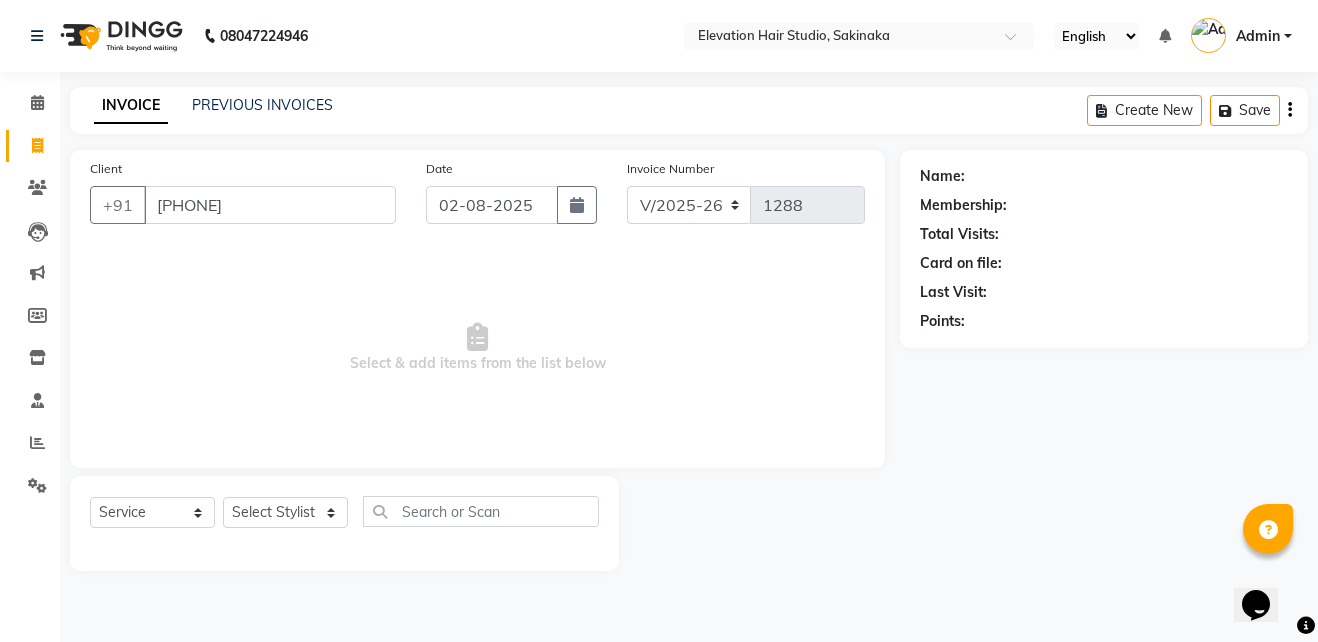 type on "[PHONE]" 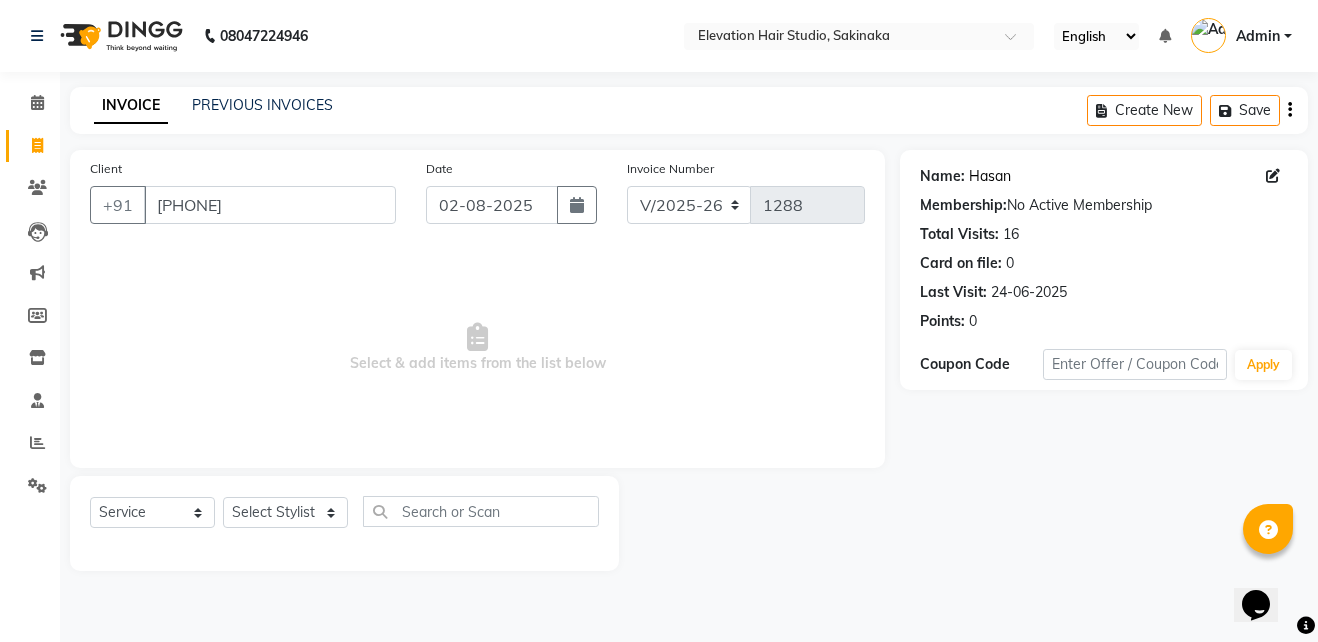 click on "Hasan" 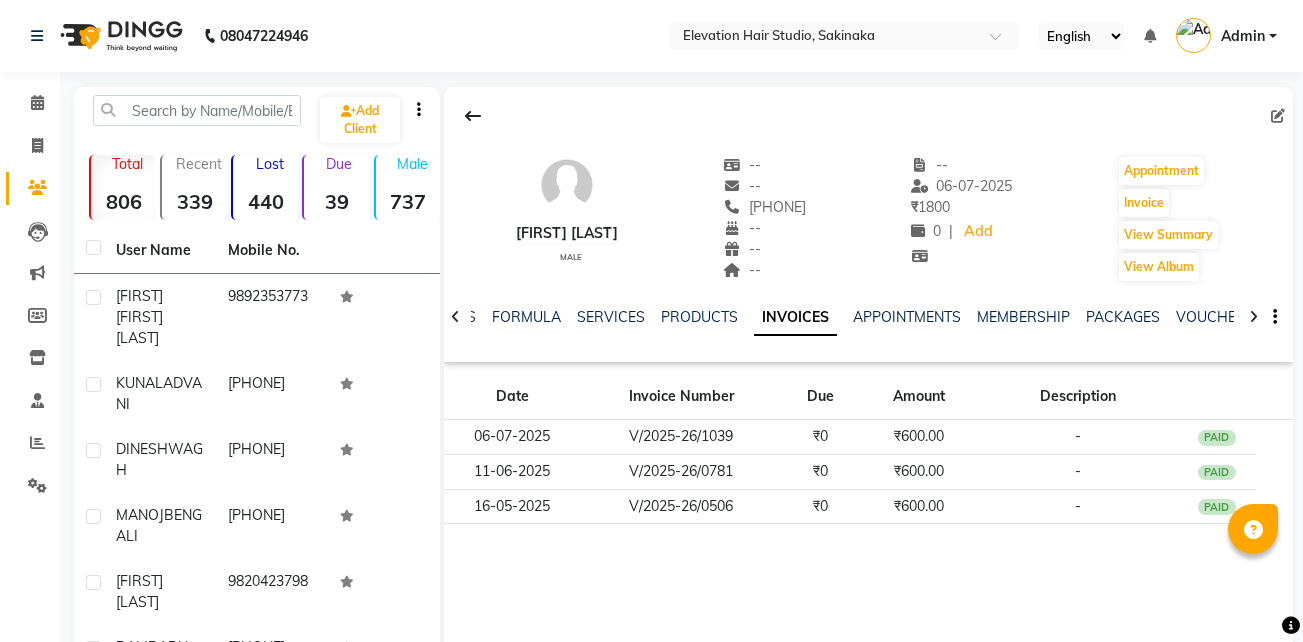 scroll, scrollTop: 0, scrollLeft: 0, axis: both 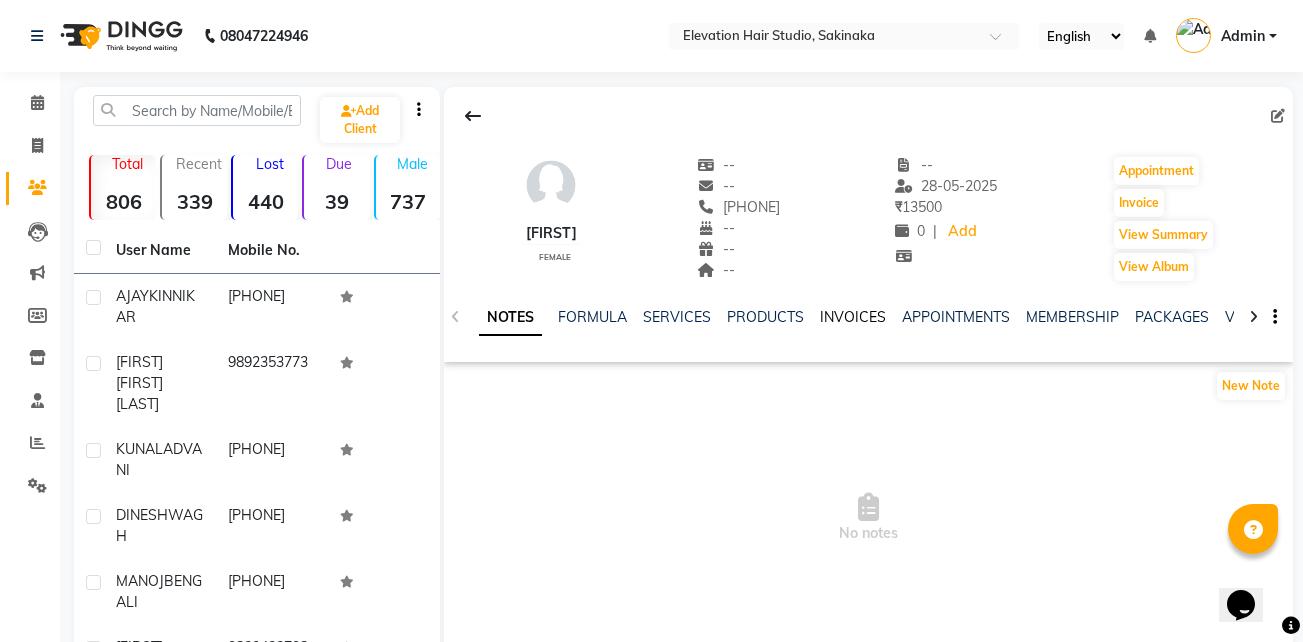 click on "INVOICES" 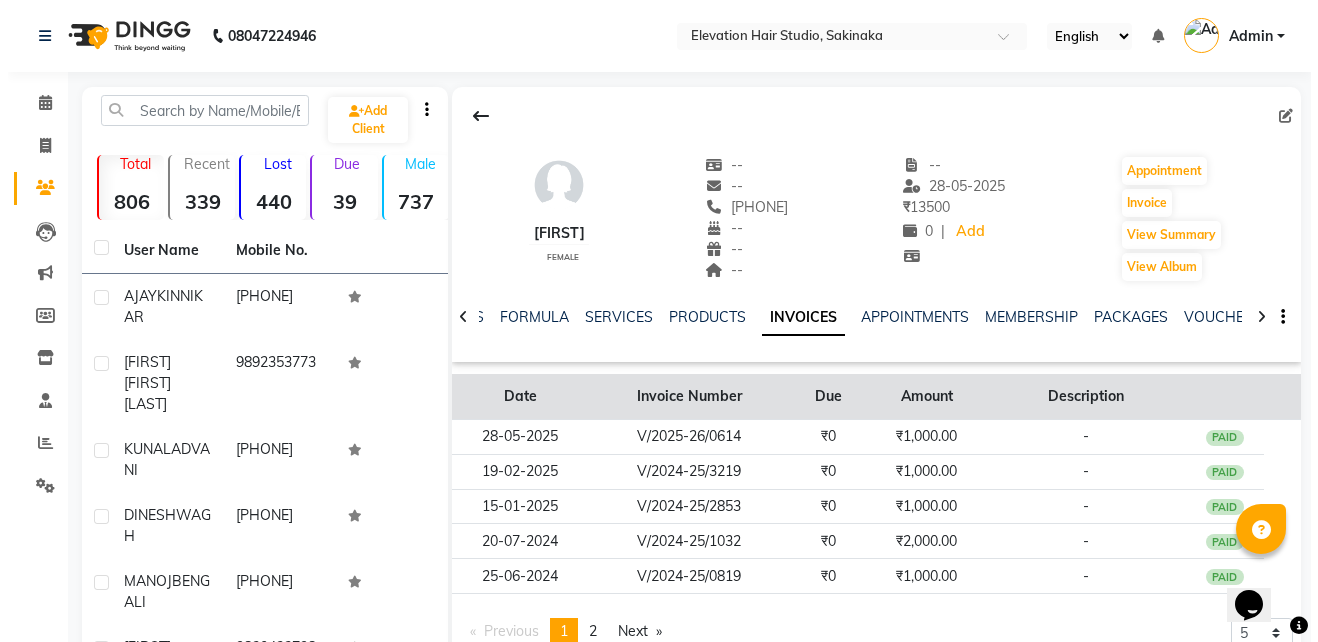 scroll, scrollTop: 63, scrollLeft: 0, axis: vertical 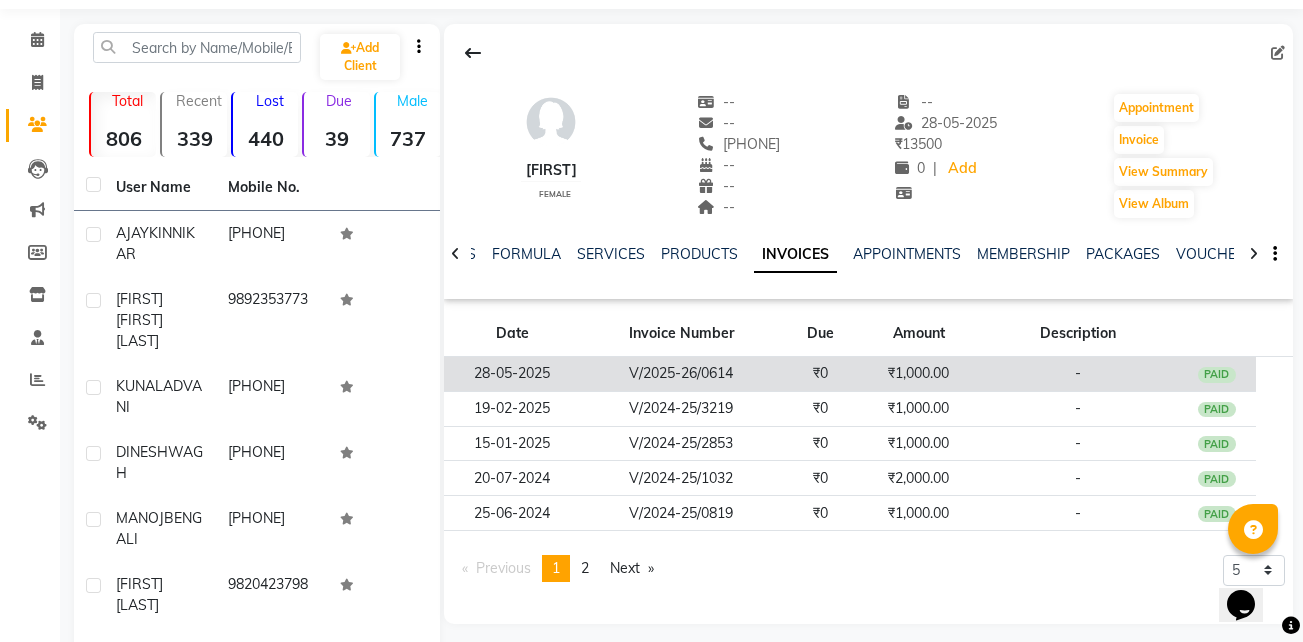 click on "V/2025-26/0614" 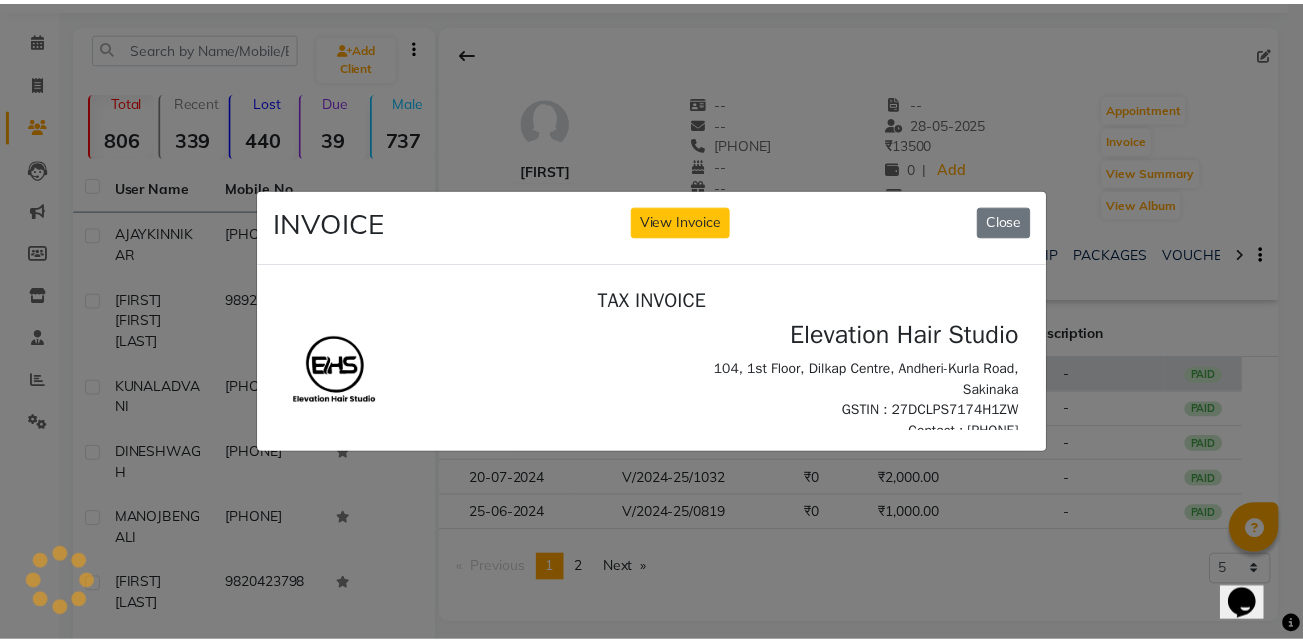 scroll, scrollTop: 0, scrollLeft: 0, axis: both 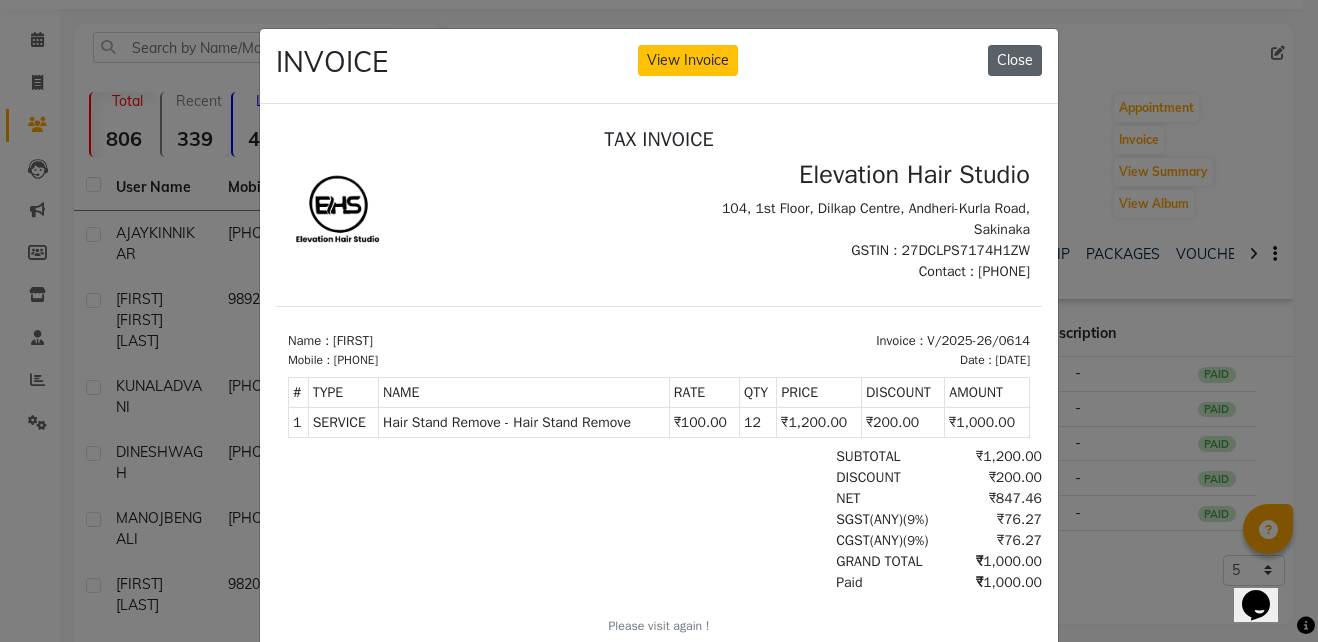 click on "Close" 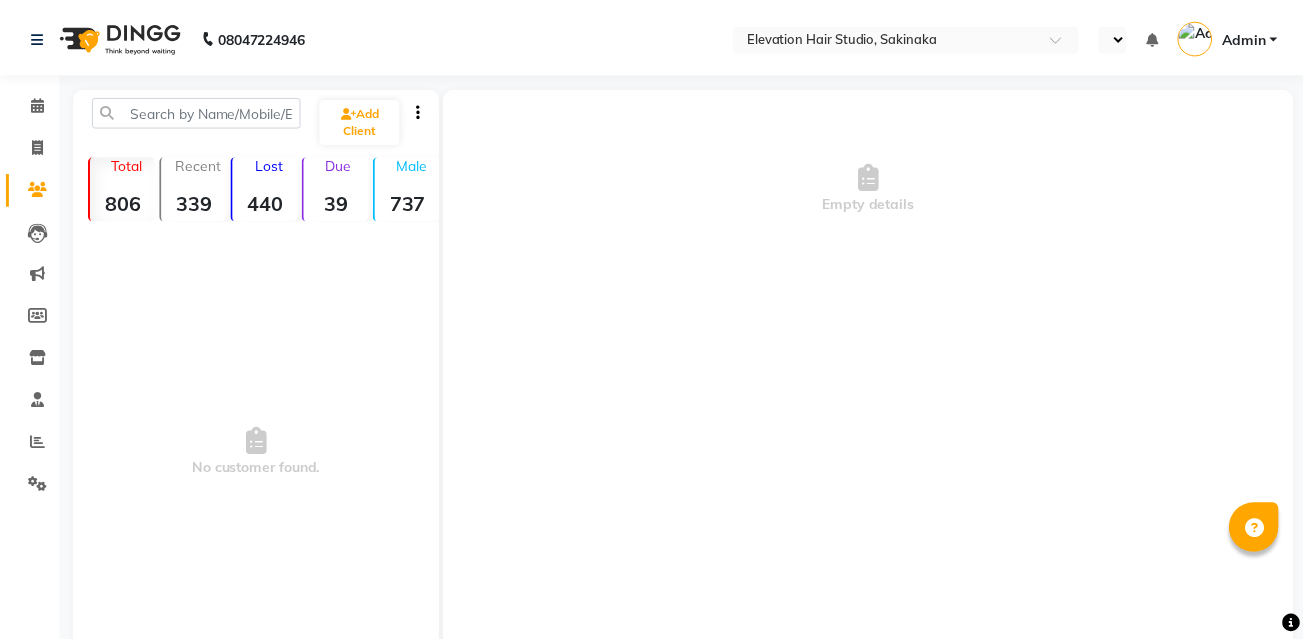 scroll, scrollTop: 0, scrollLeft: 0, axis: both 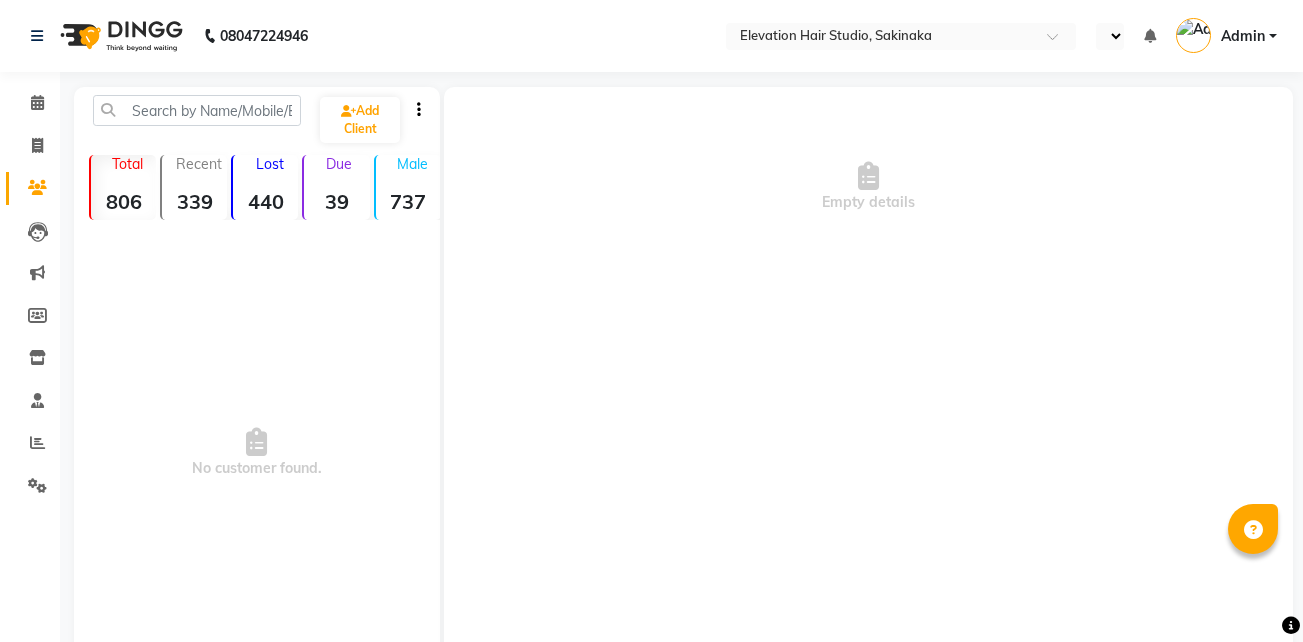 select on "en" 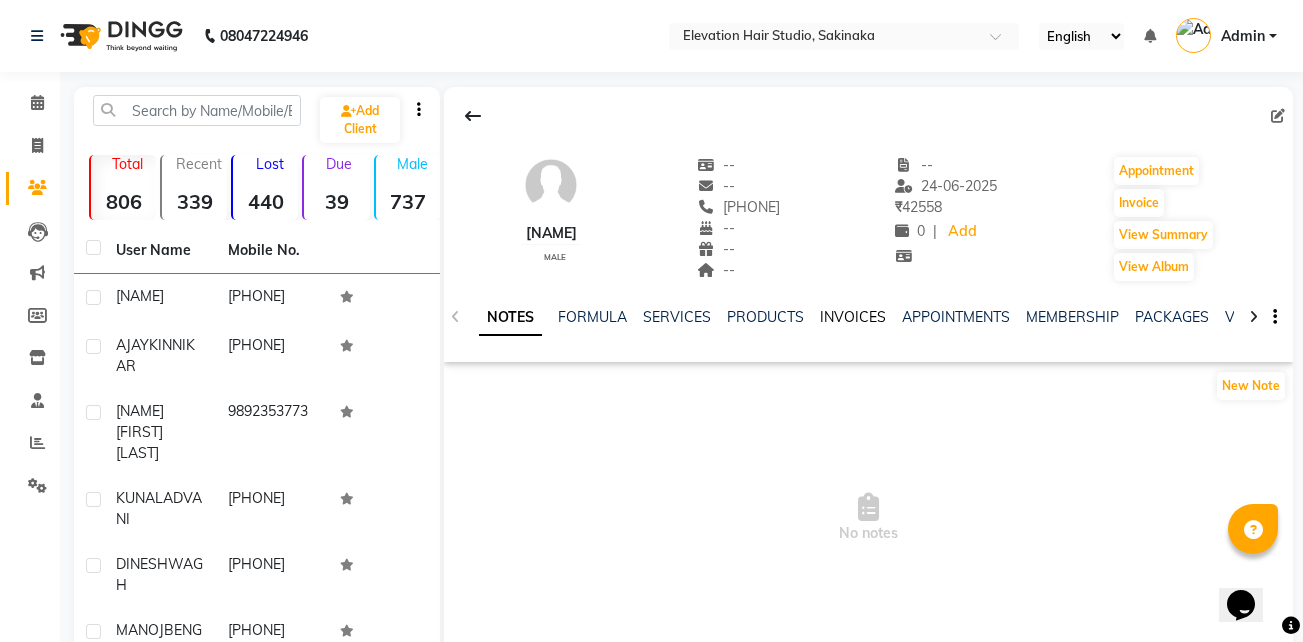 scroll, scrollTop: 0, scrollLeft: 0, axis: both 